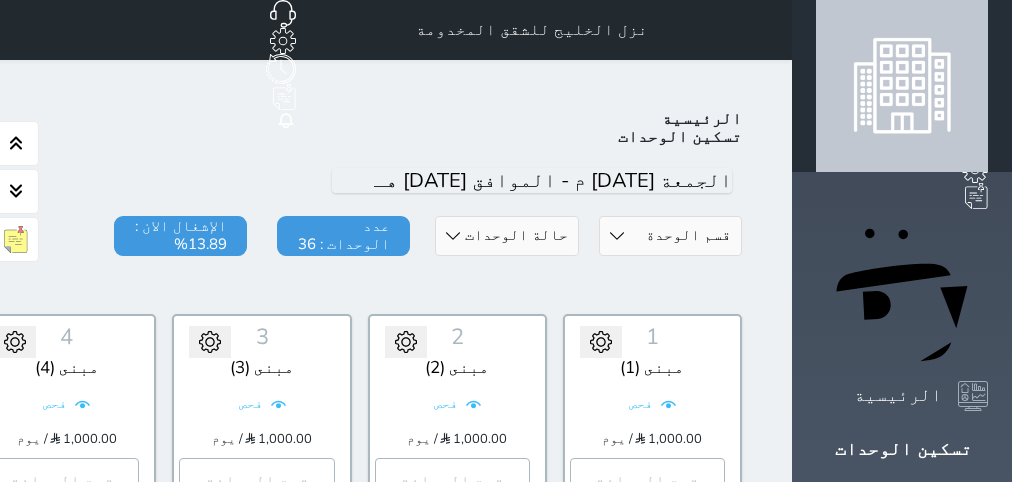 scroll, scrollTop: 0, scrollLeft: 0, axis: both 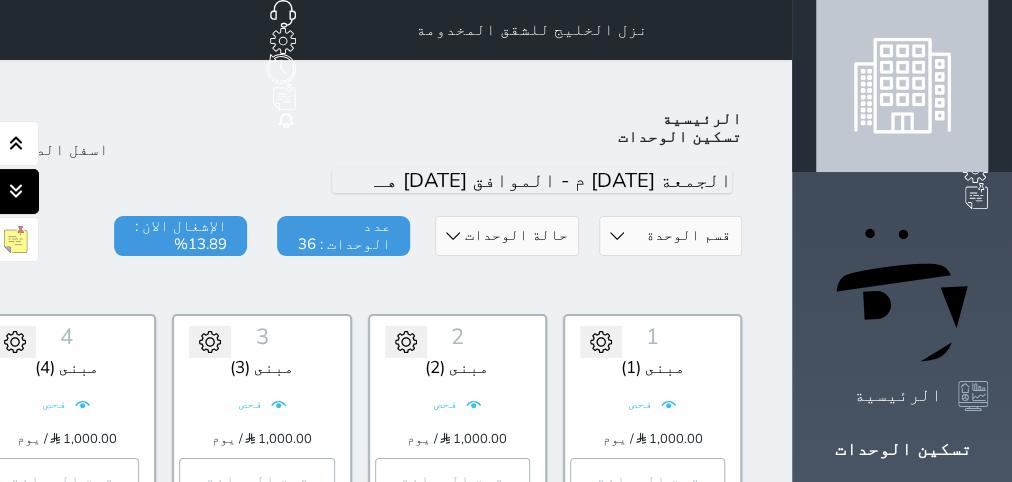 click at bounding box center (16, 191) 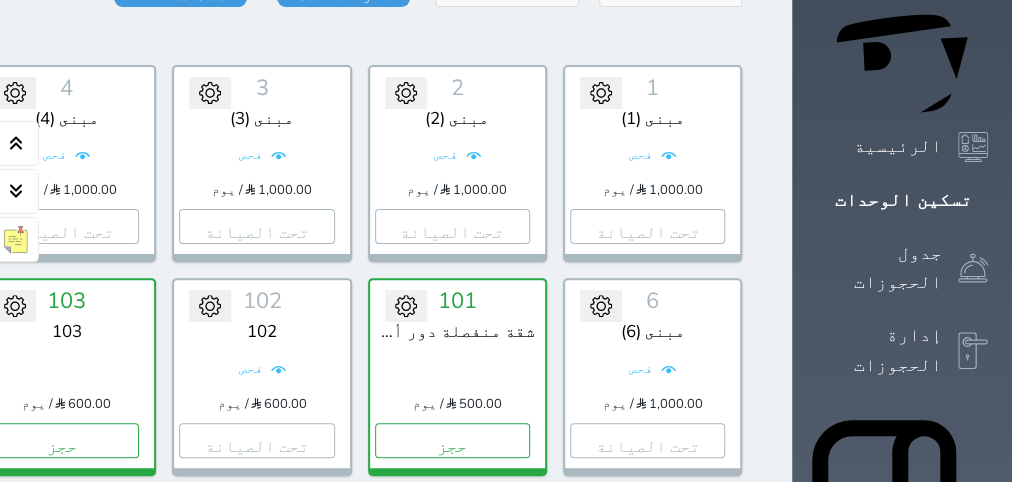 scroll, scrollTop: 0, scrollLeft: 0, axis: both 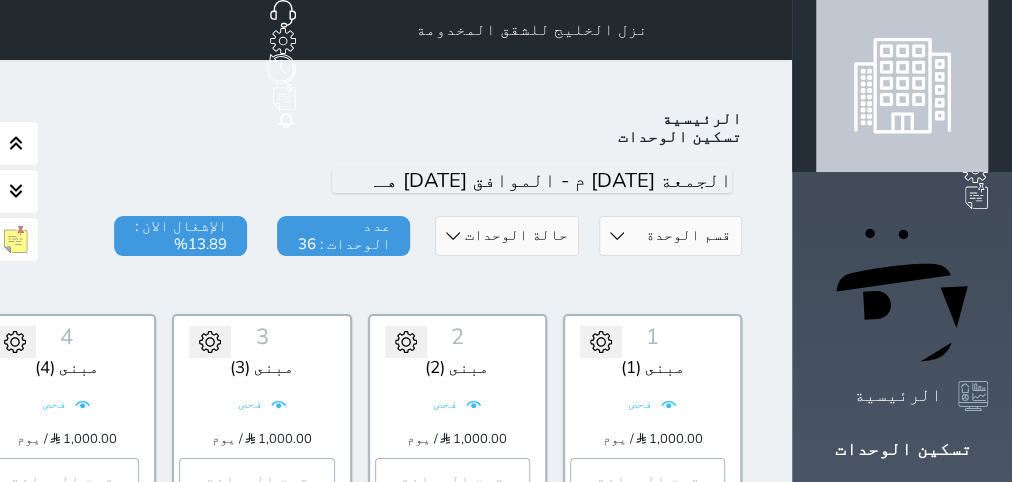 click on "اليوم" at bounding box center (262, 181) 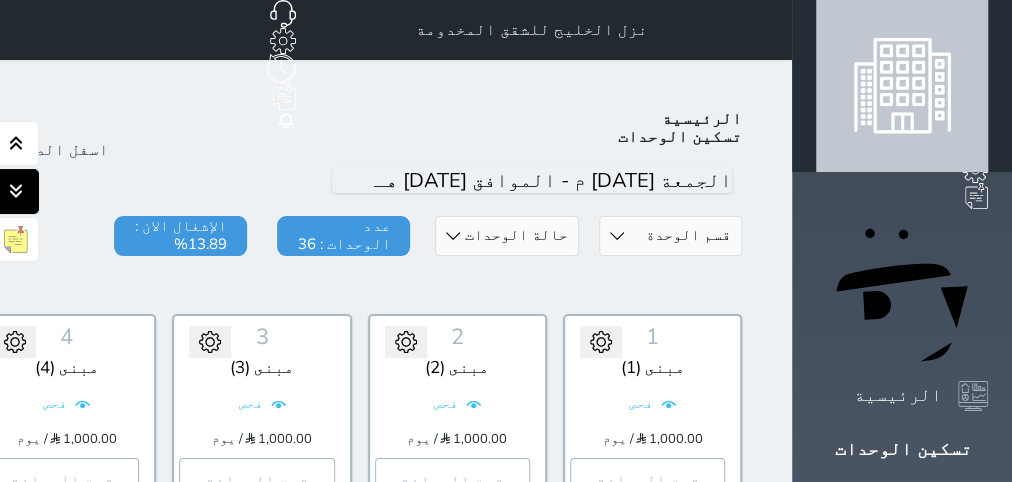 click 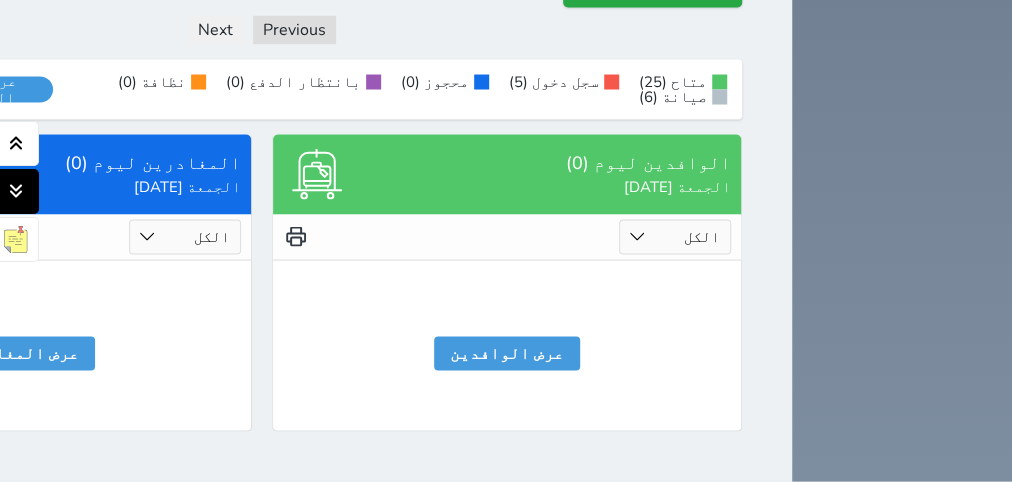 scroll, scrollTop: 2139, scrollLeft: 0, axis: vertical 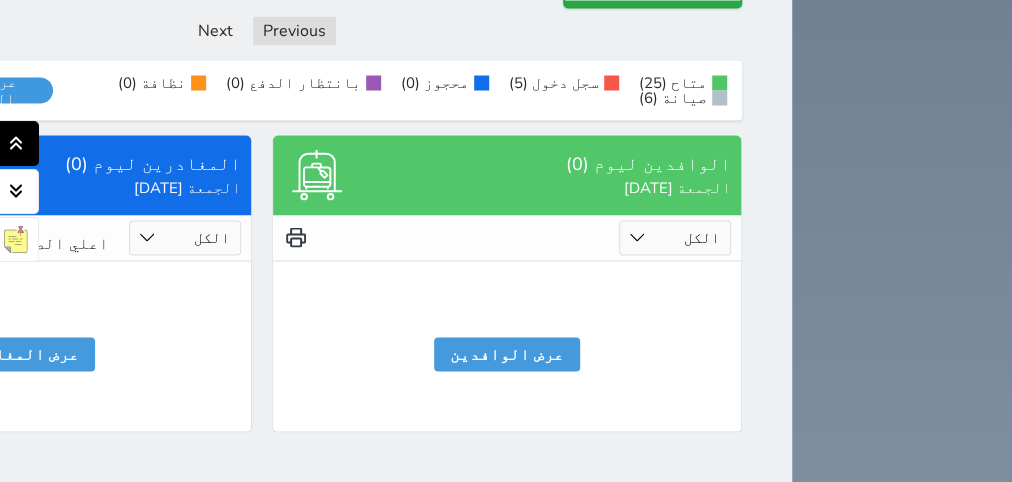 click 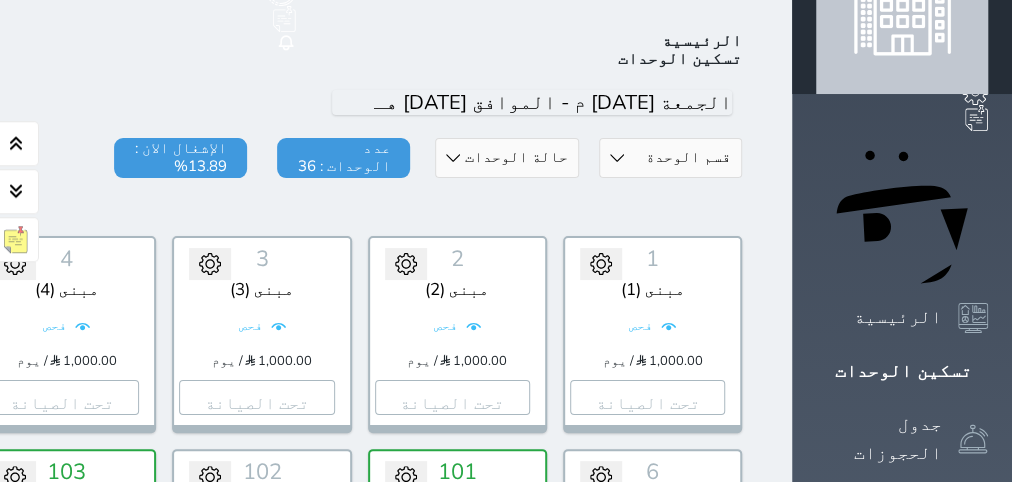 scroll, scrollTop: 78, scrollLeft: 0, axis: vertical 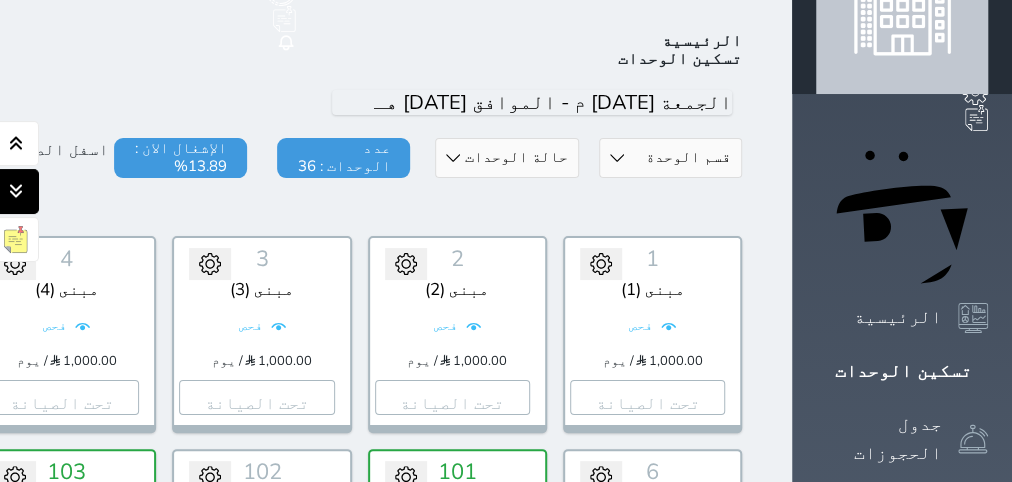 click at bounding box center (16, 191) 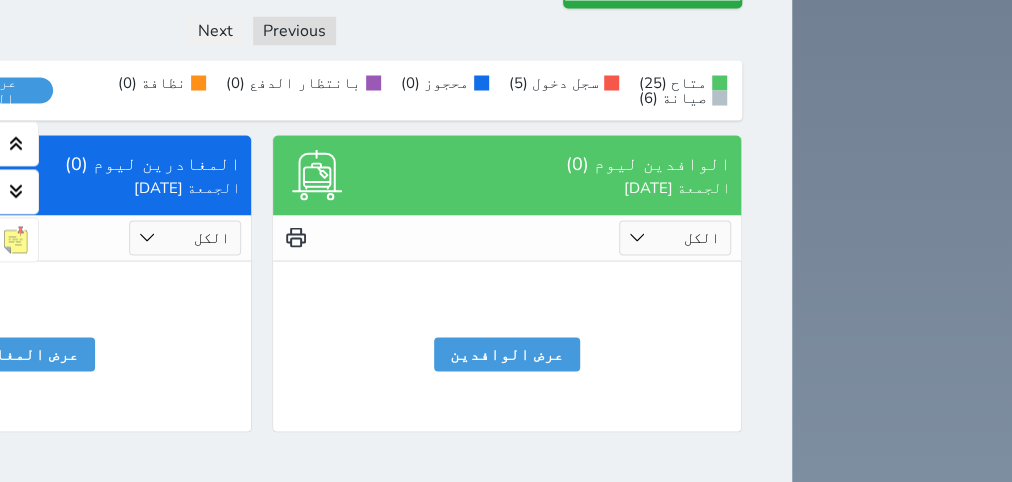 scroll, scrollTop: 2139, scrollLeft: 0, axis: vertical 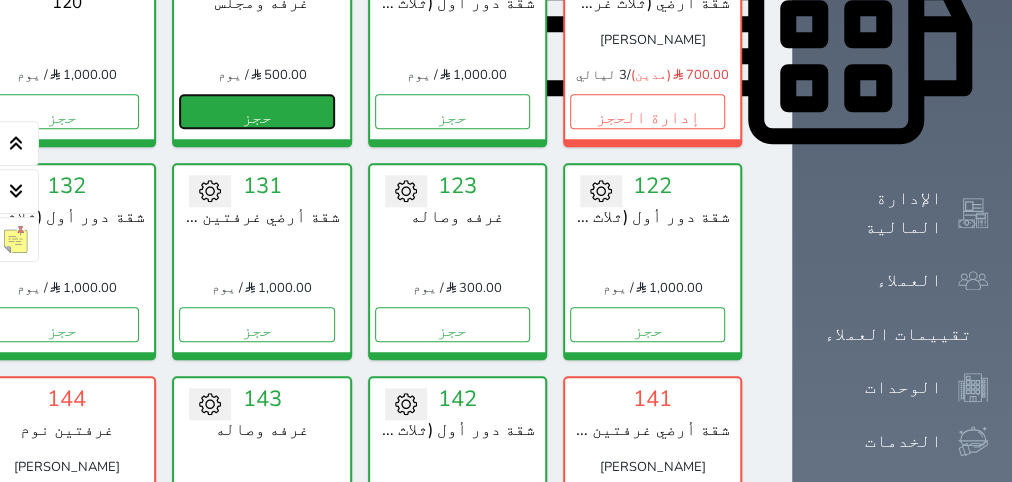 click on "حجز" at bounding box center (256, 111) 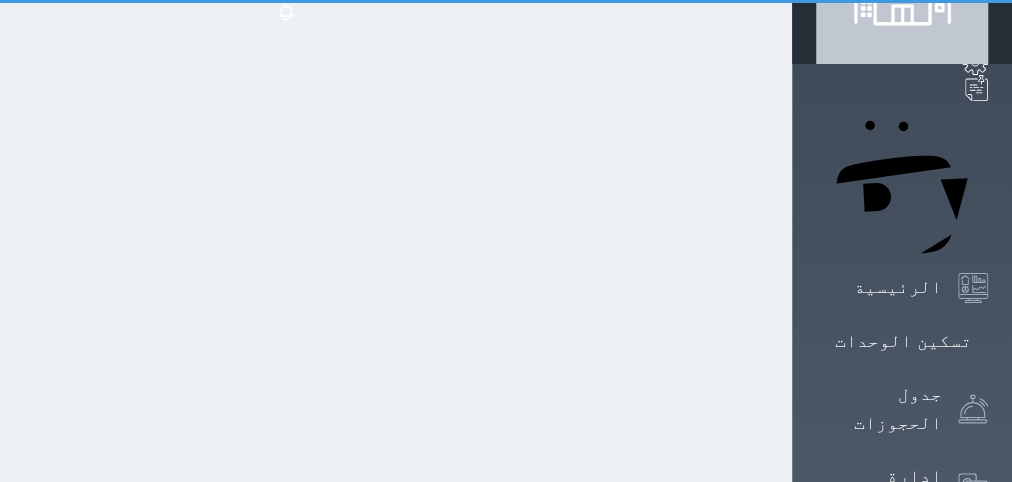 scroll, scrollTop: 15, scrollLeft: 0, axis: vertical 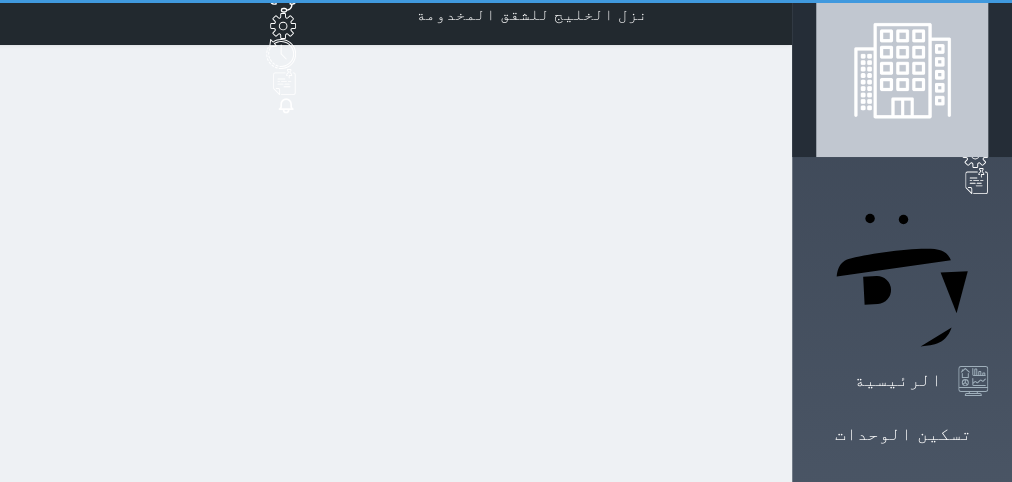 select on "1" 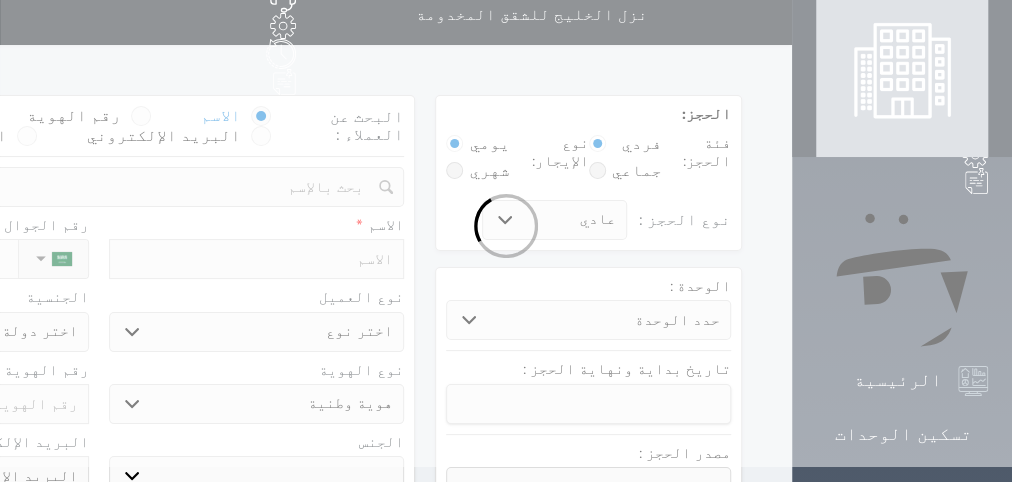 scroll, scrollTop: 0, scrollLeft: 0, axis: both 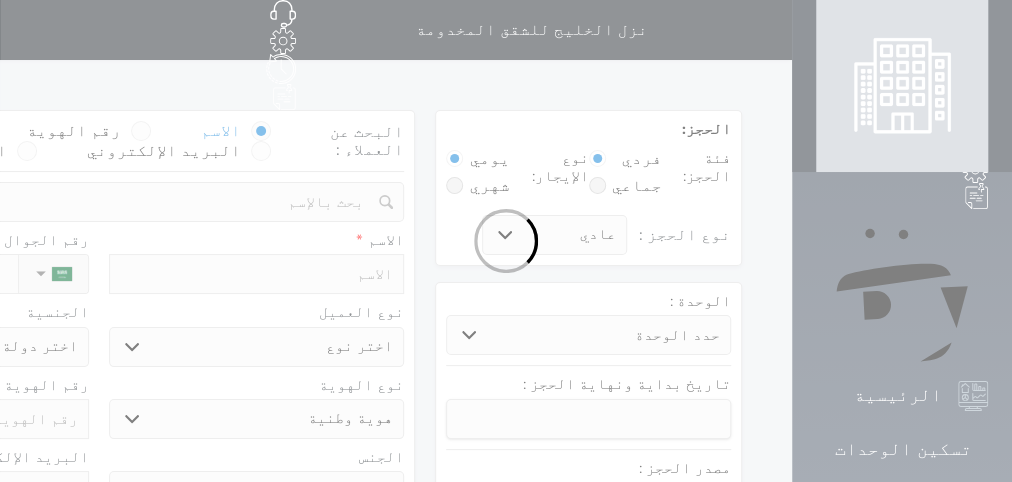 select 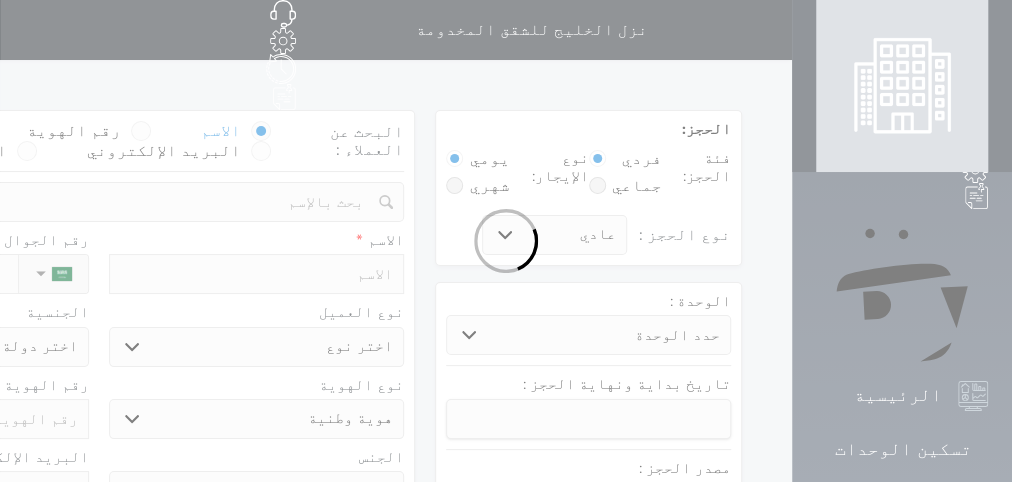 select 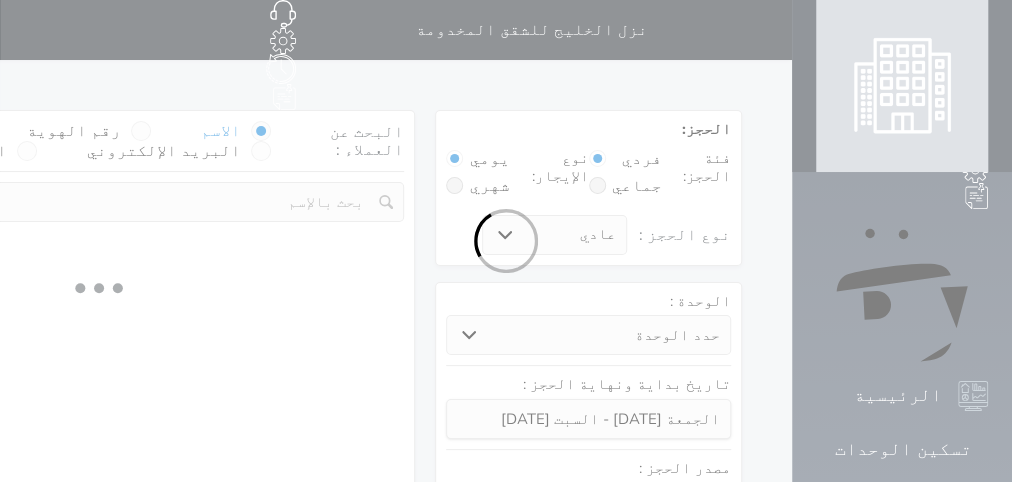 select 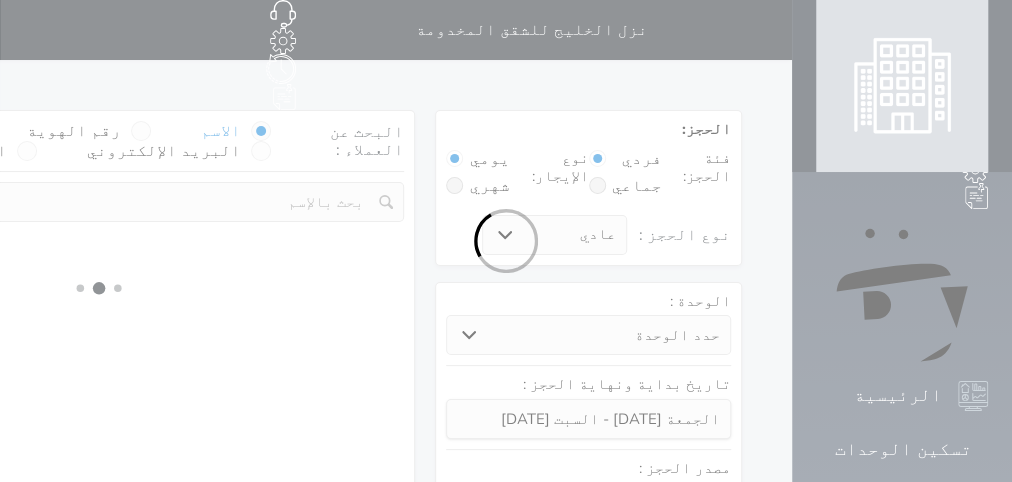 select on "1" 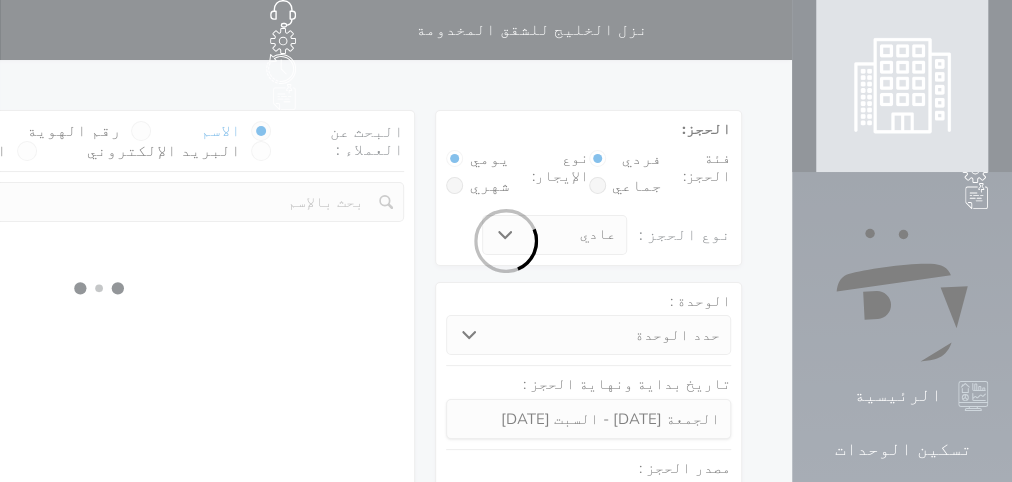 select on "113" 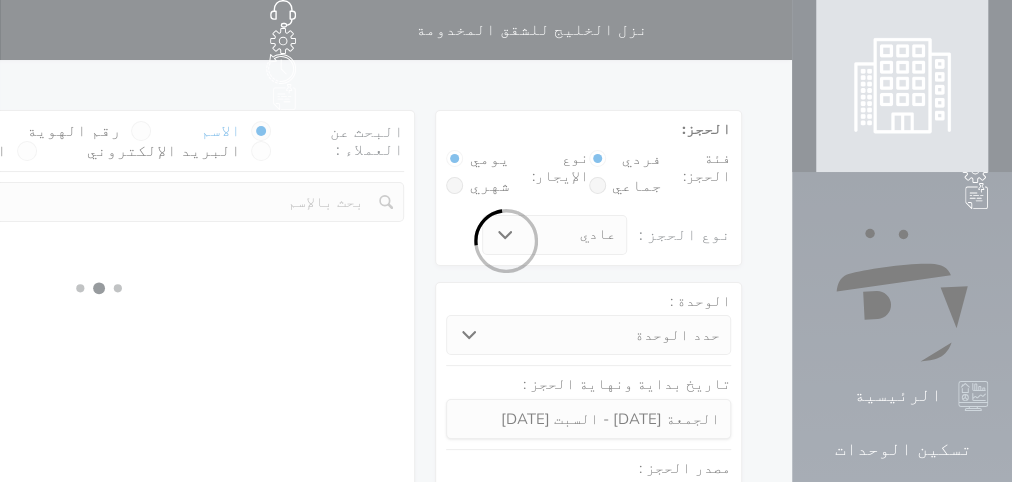 select on "1" 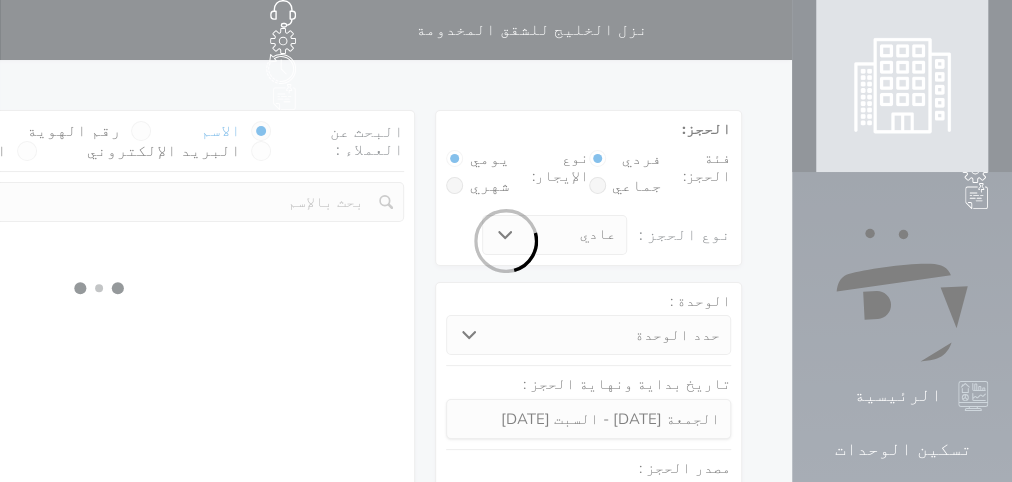 select 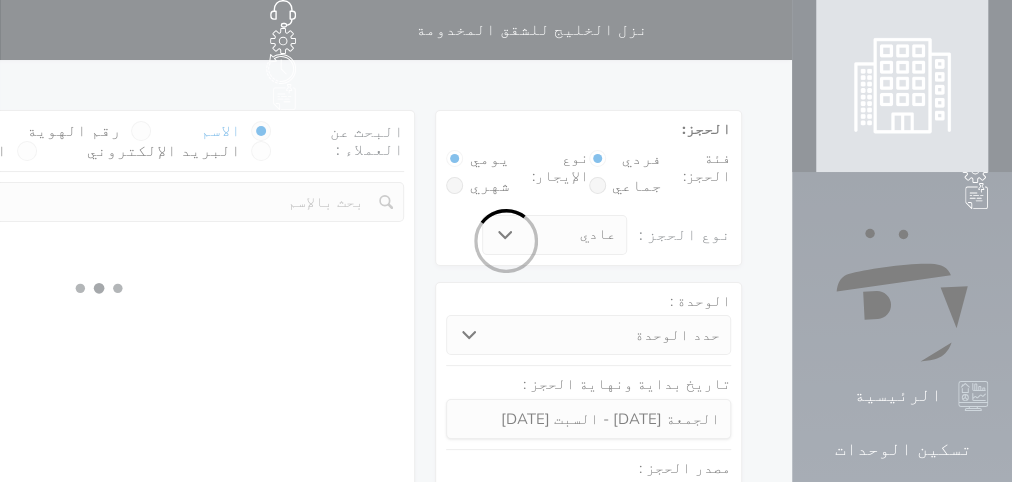 select on "7" 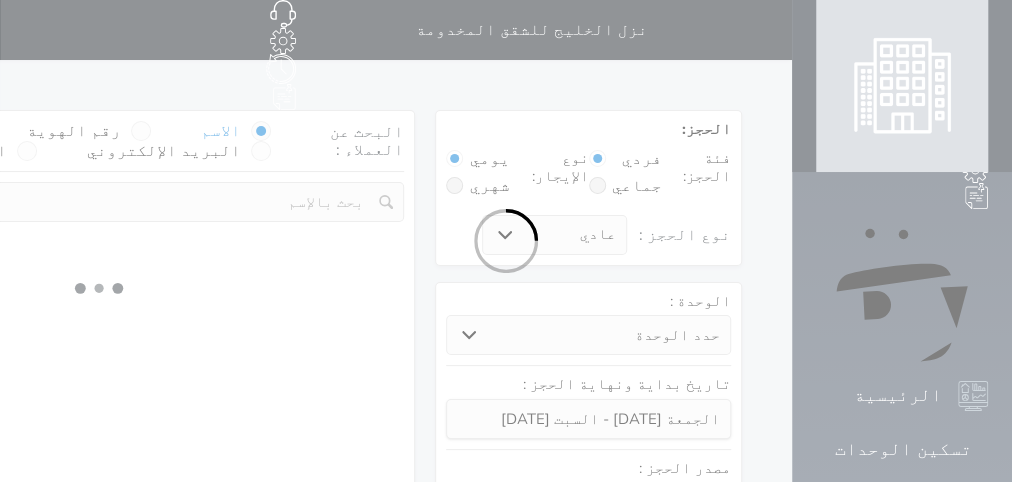 select 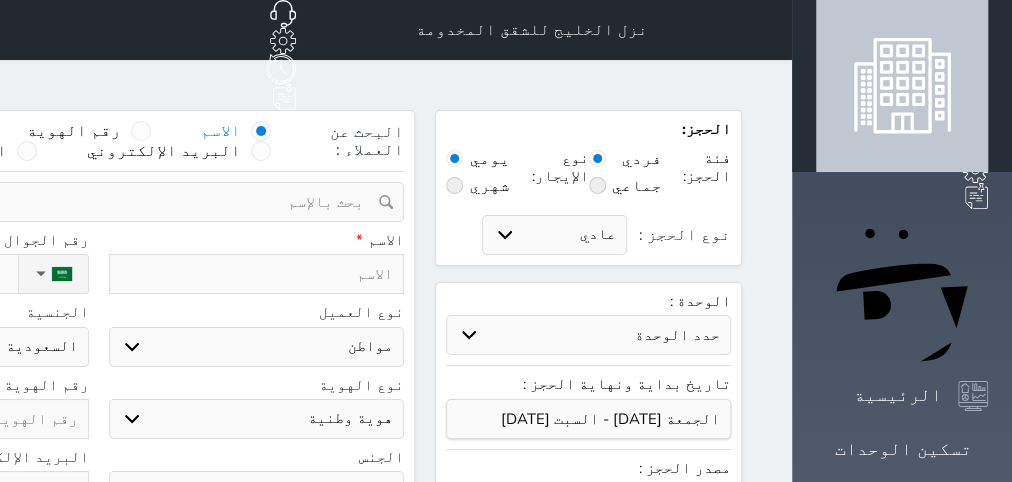 select 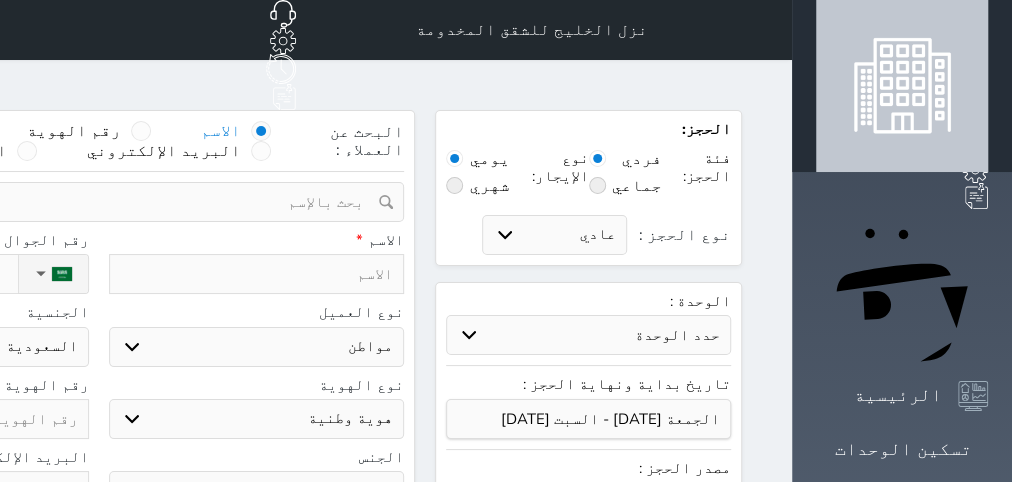 select 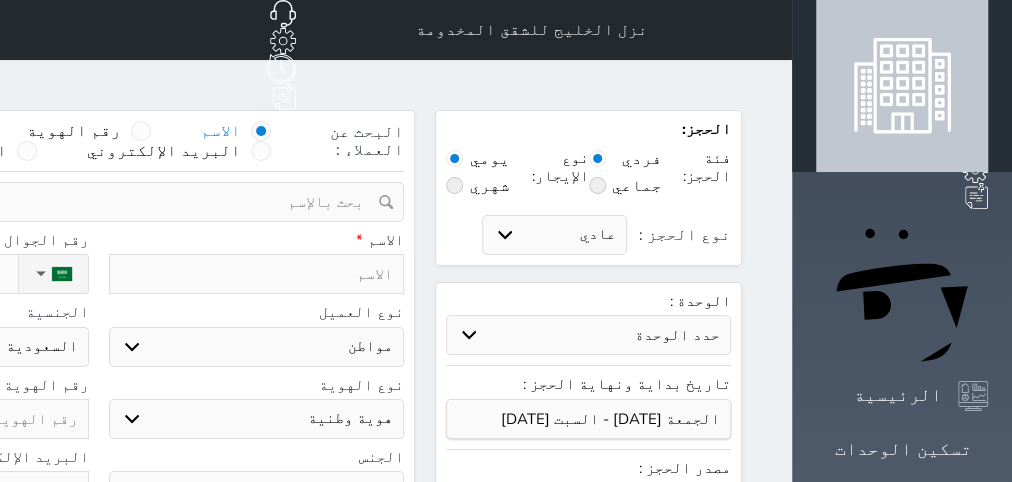 select 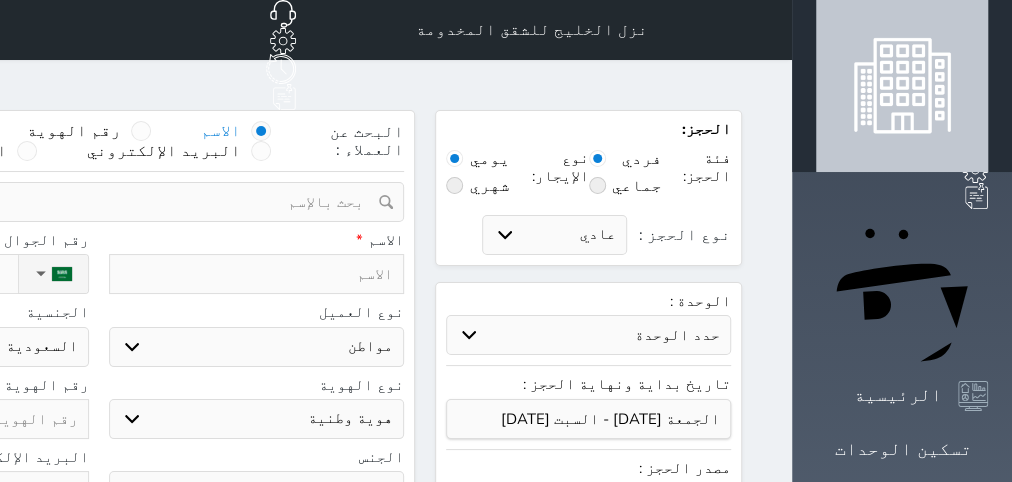 select 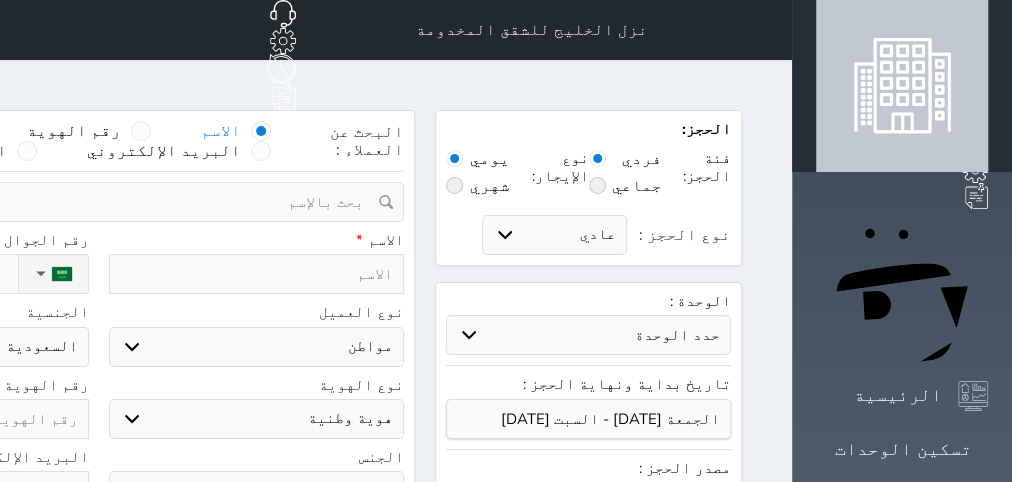 select 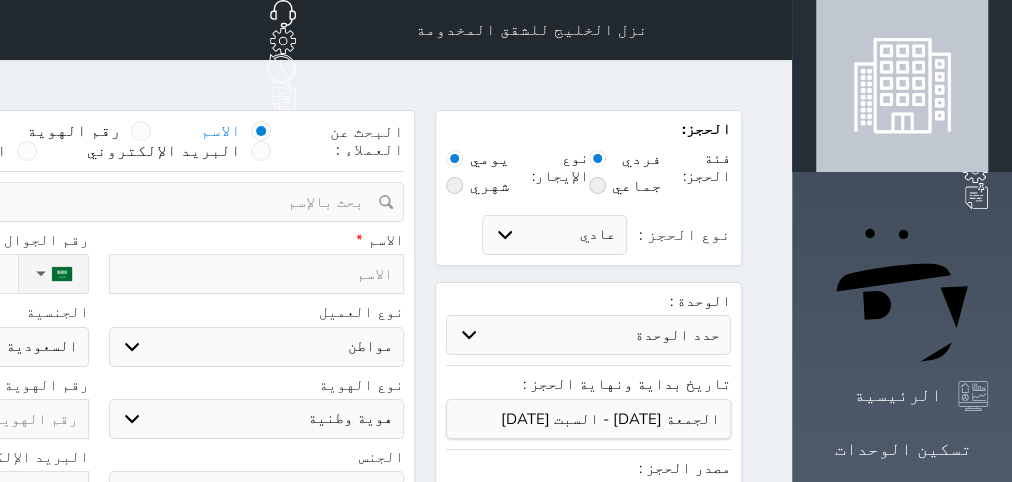 select 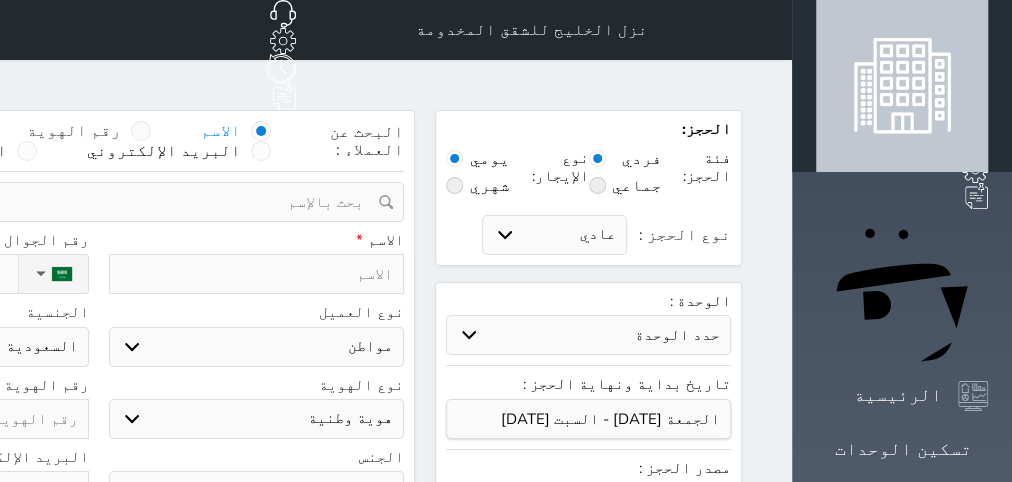 click on "رقم الهوية" at bounding box center (74, 131) 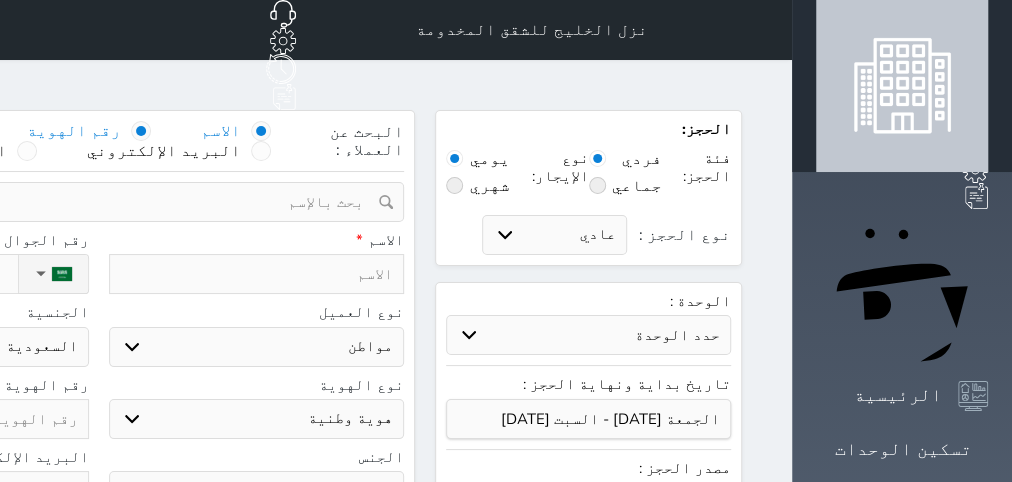 select 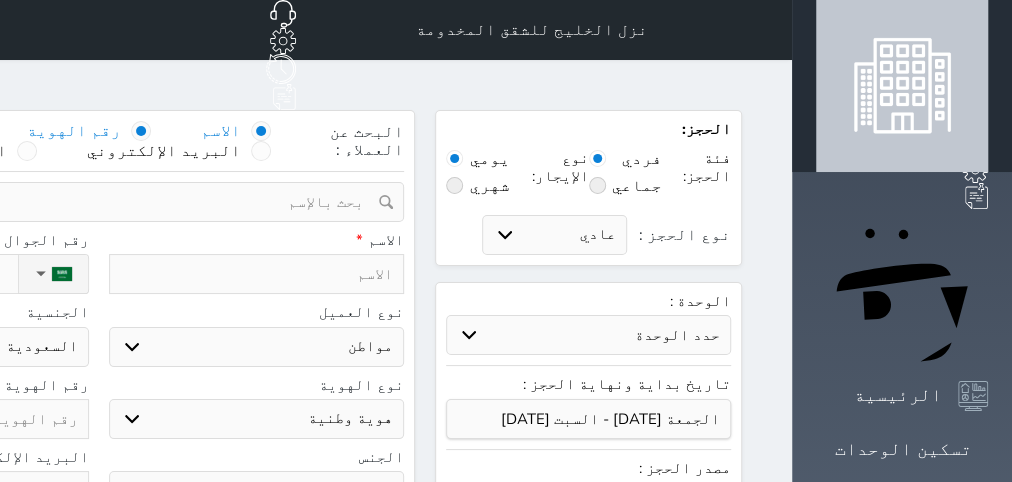 select 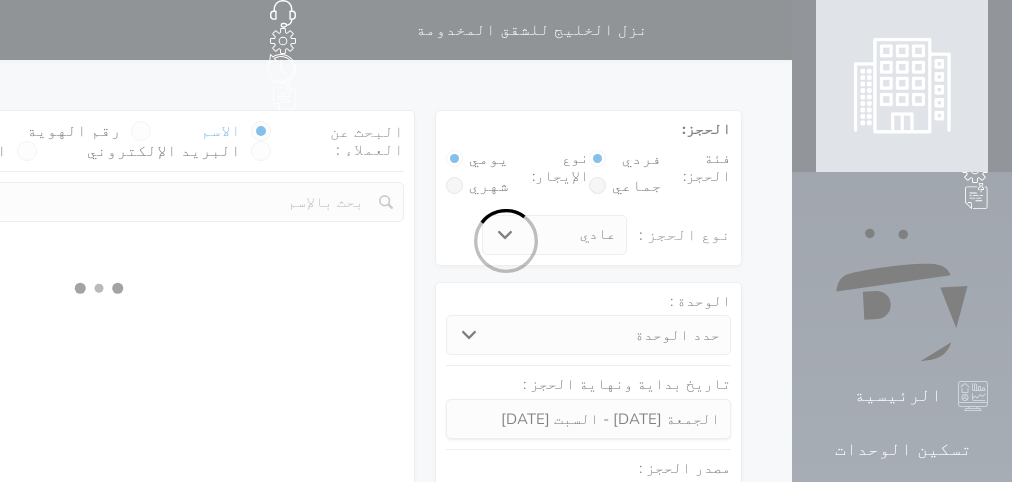 select 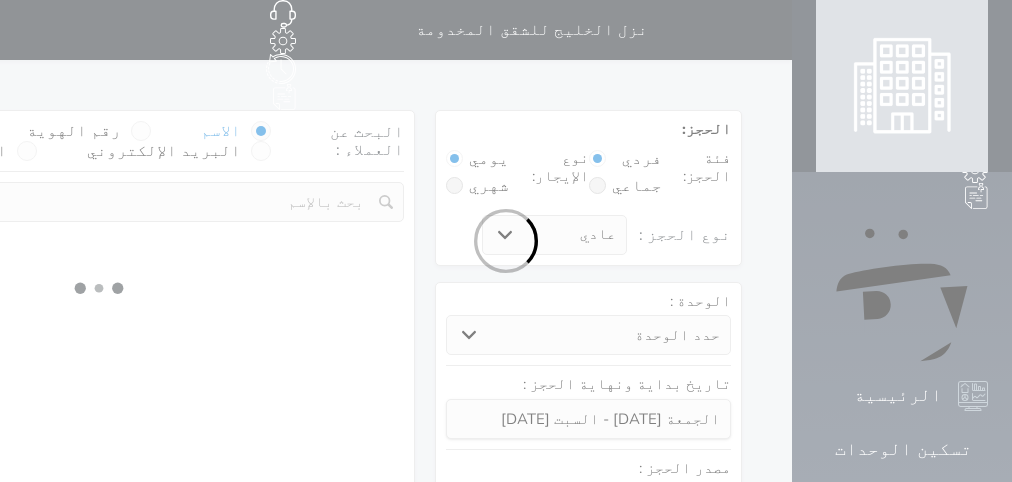 scroll, scrollTop: 0, scrollLeft: 0, axis: both 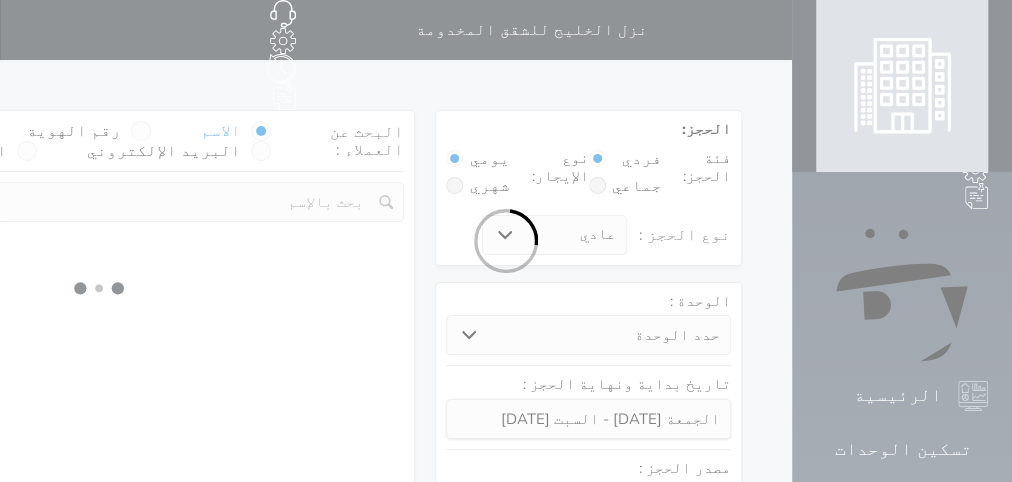 select on "1" 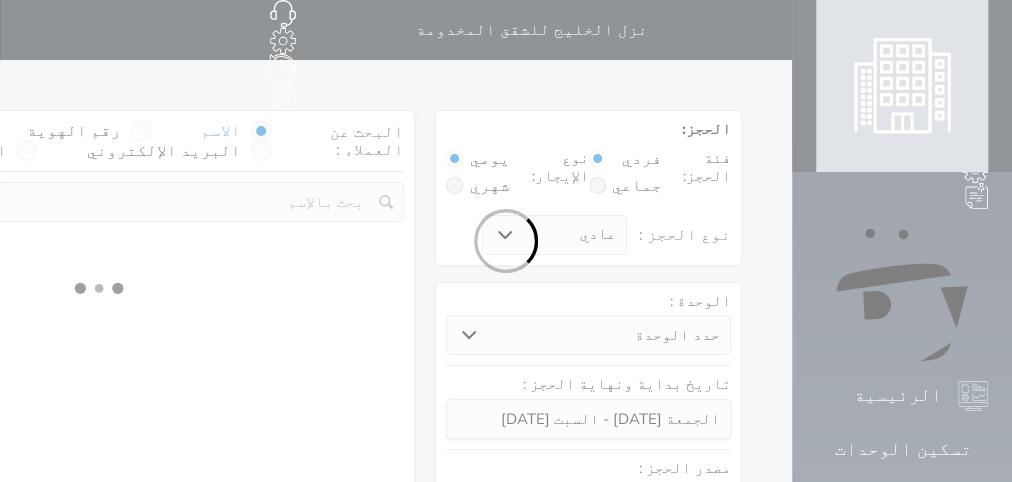 select on "113" 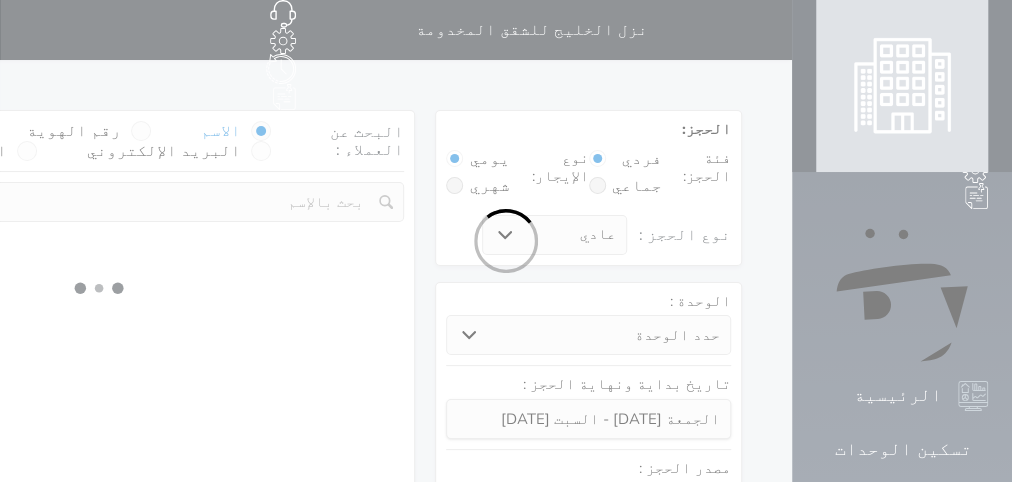 select on "1" 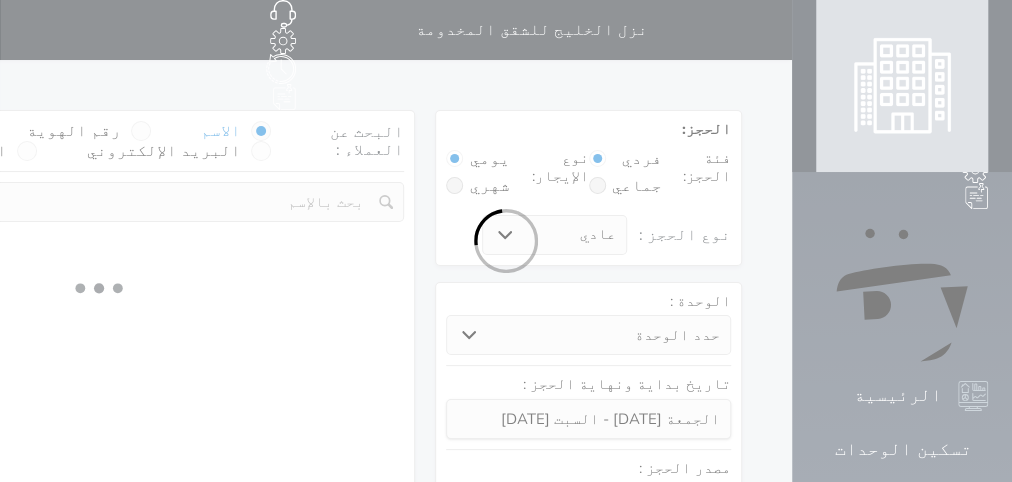 select 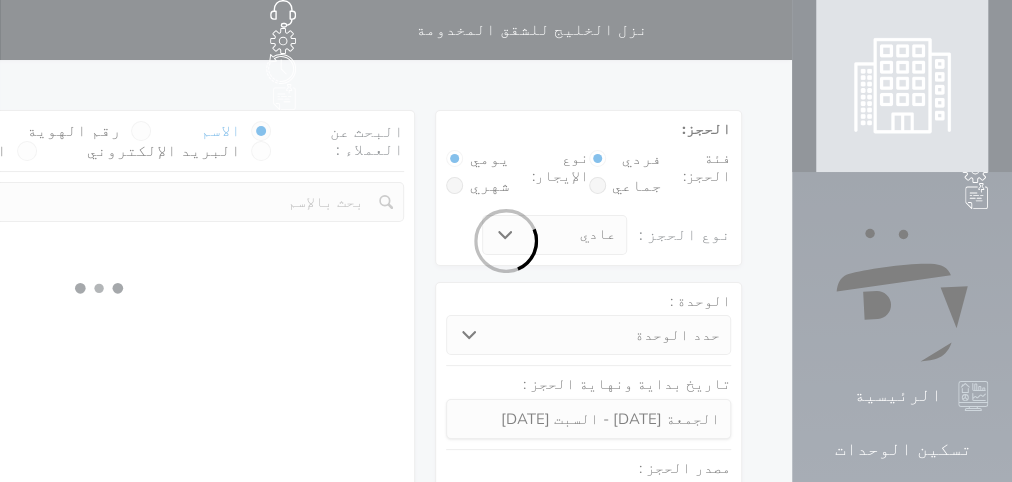 select on "7" 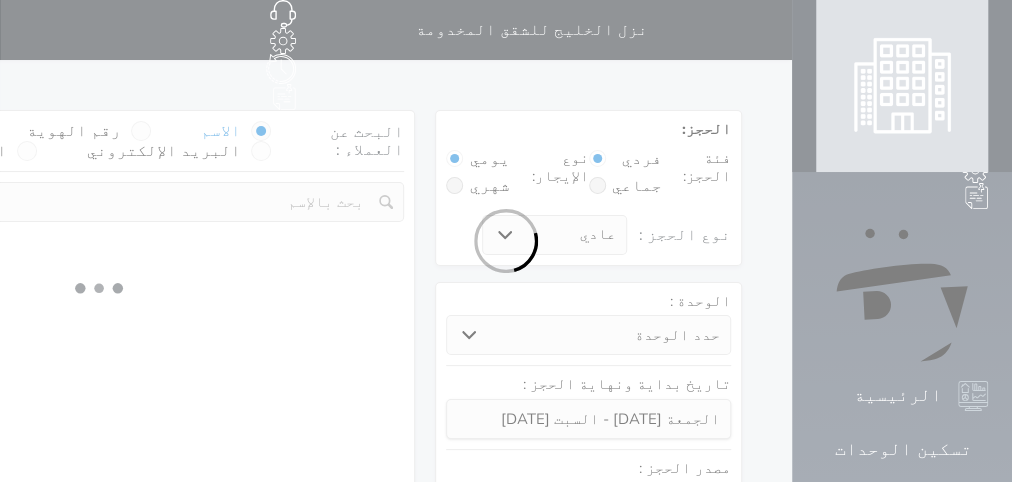 select 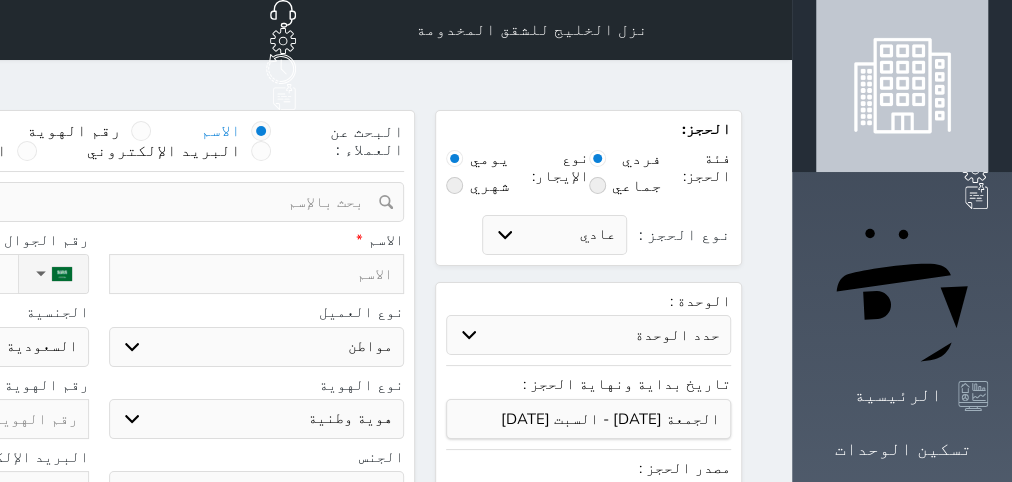 select 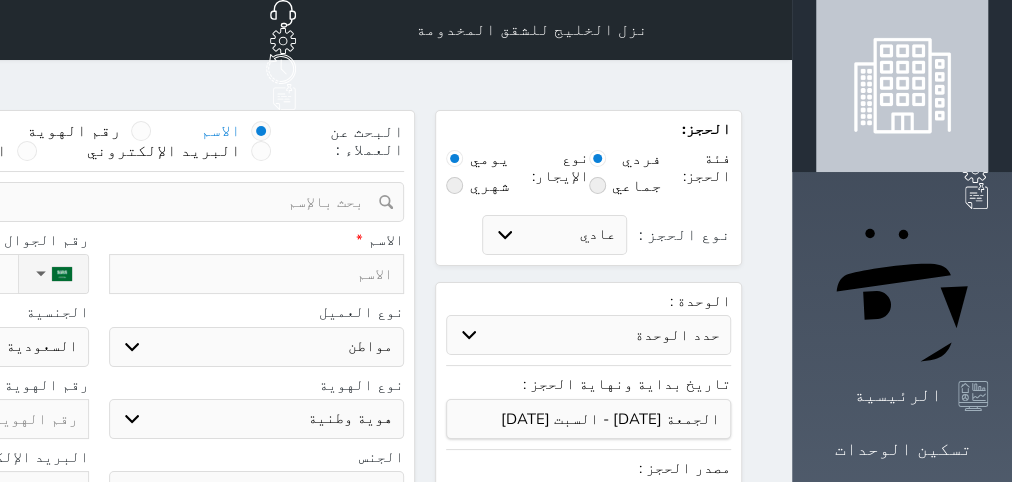 select 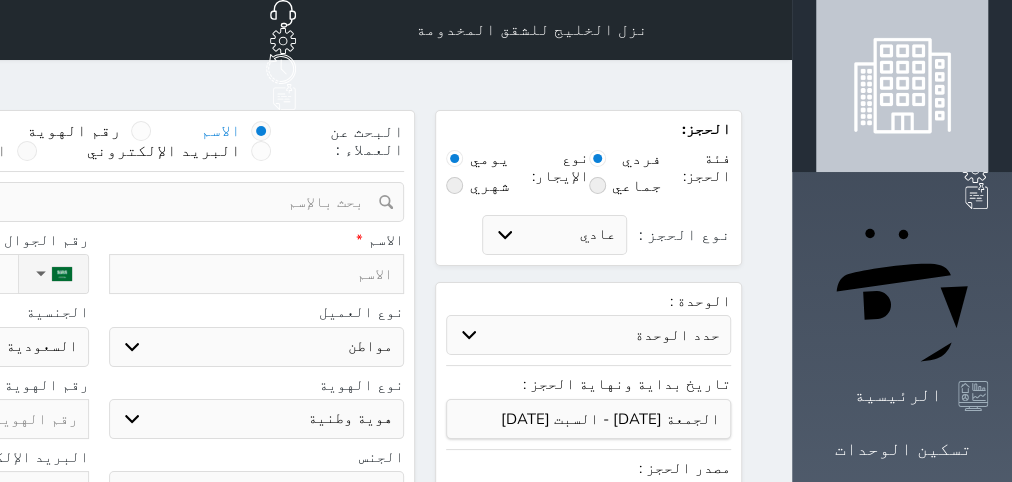 select 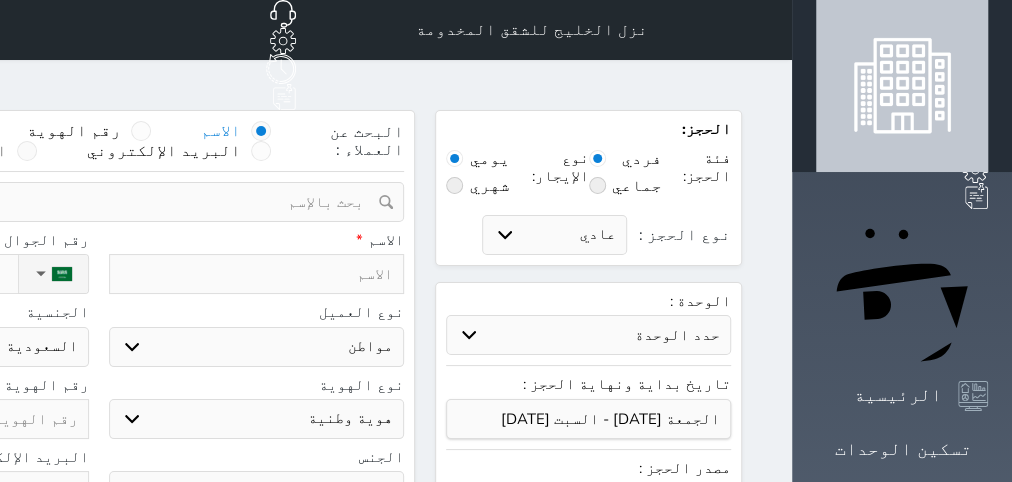 select 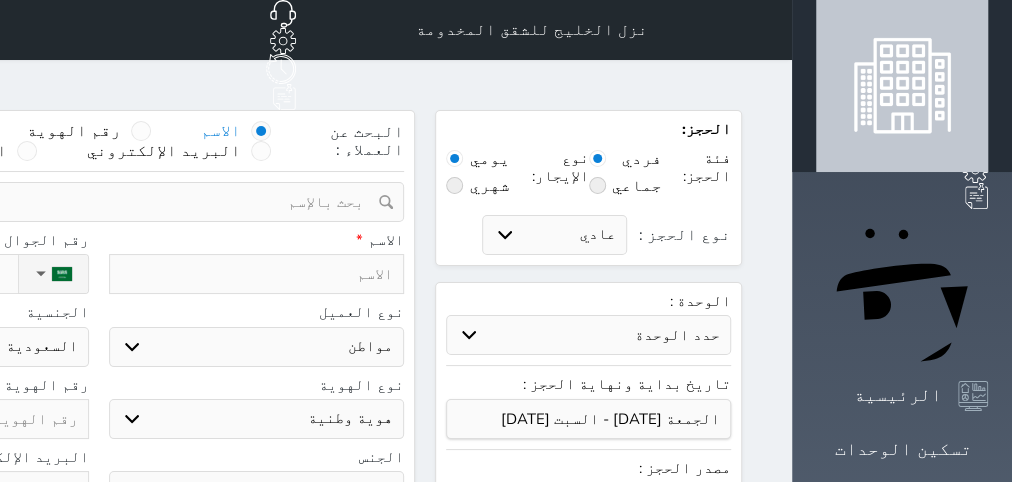 select 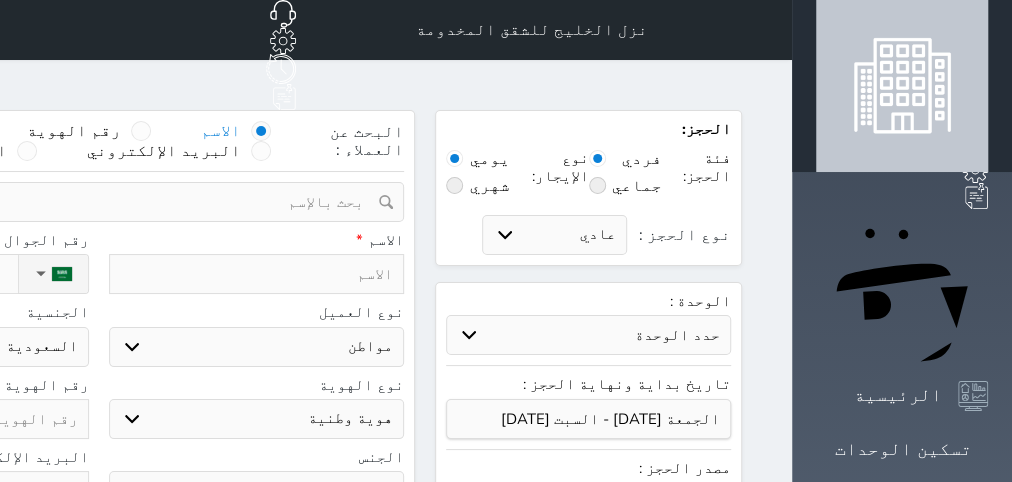 select 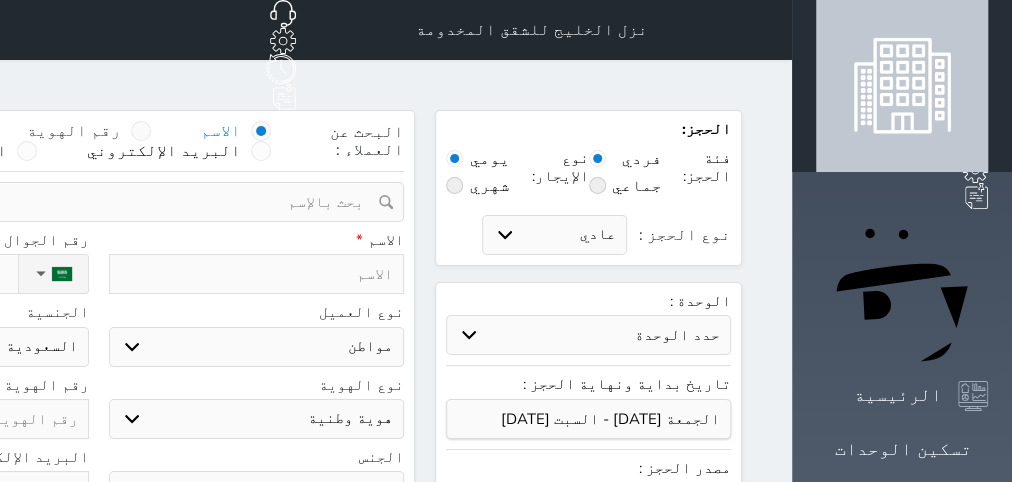 click on "رقم الهوية" at bounding box center [74, 131] 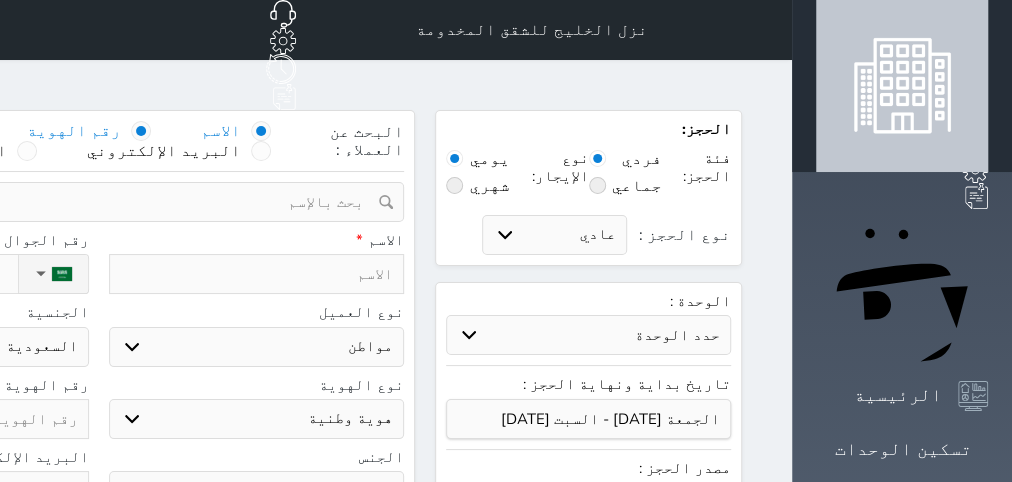 select 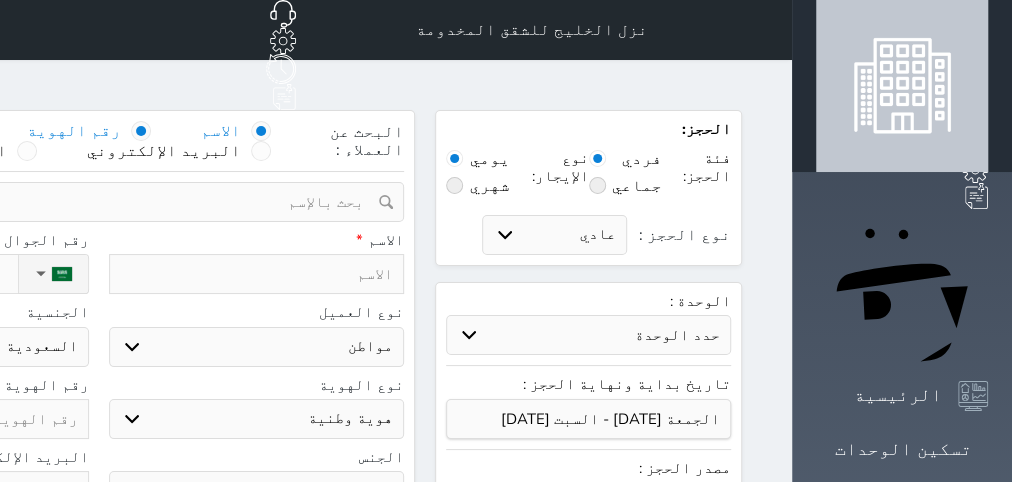 select 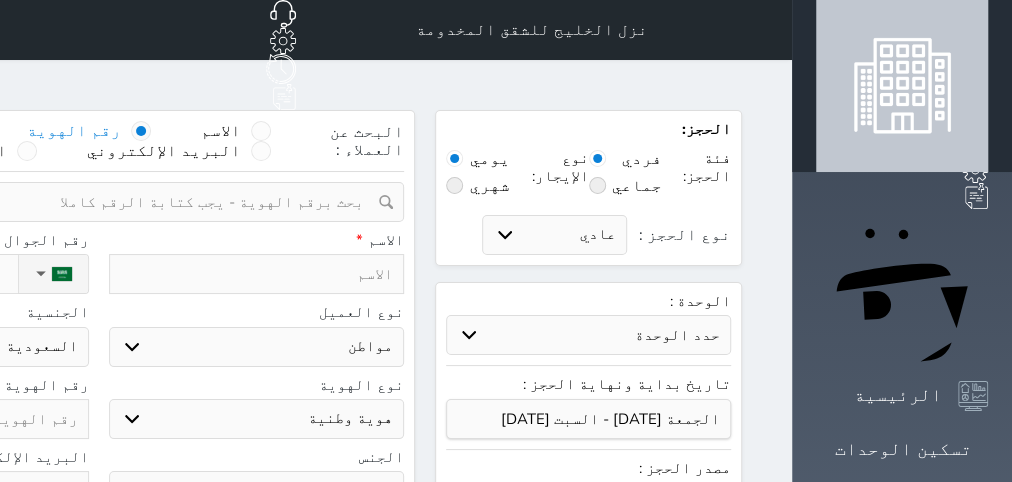 click on "تغيير العميل" at bounding box center [98, 202] 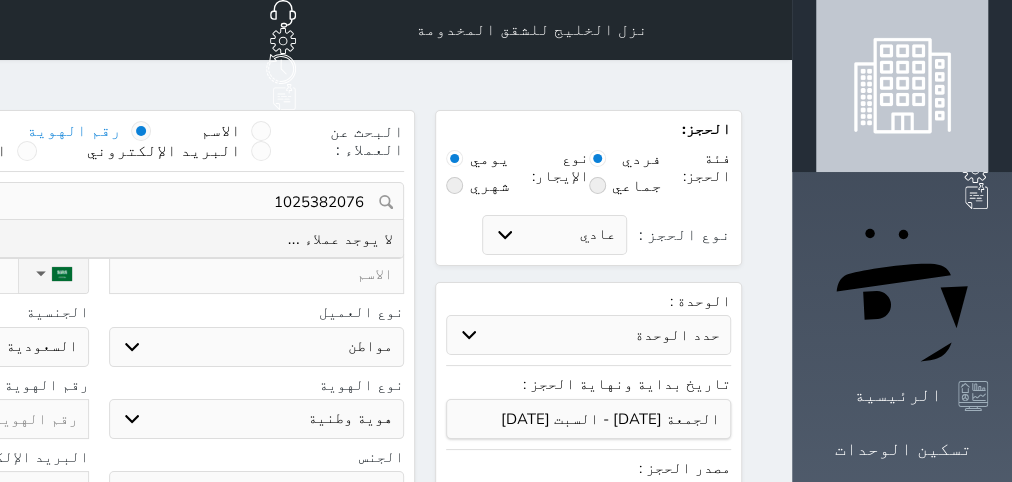 drag, startPoint x: 446, startPoint y: 180, endPoint x: 614, endPoint y: 199, distance: 169.07098 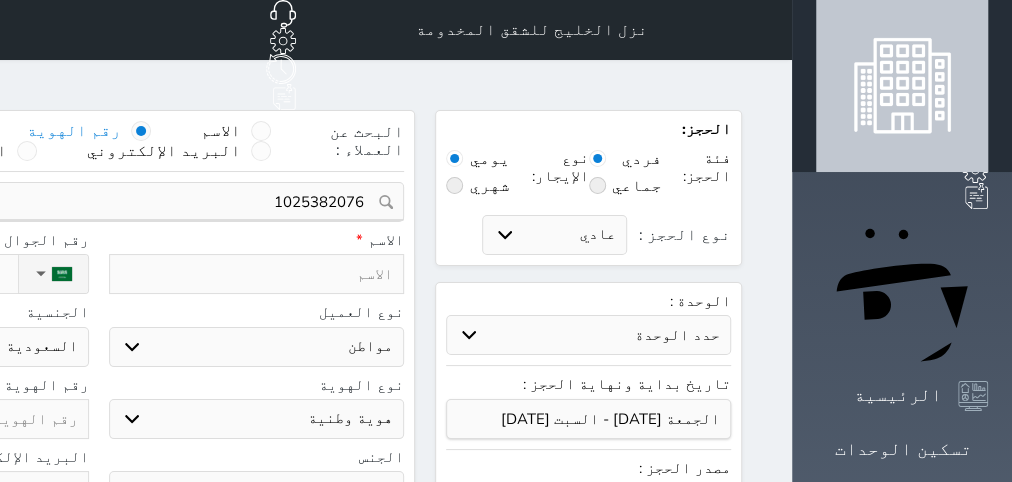 click at bounding box center [257, 274] 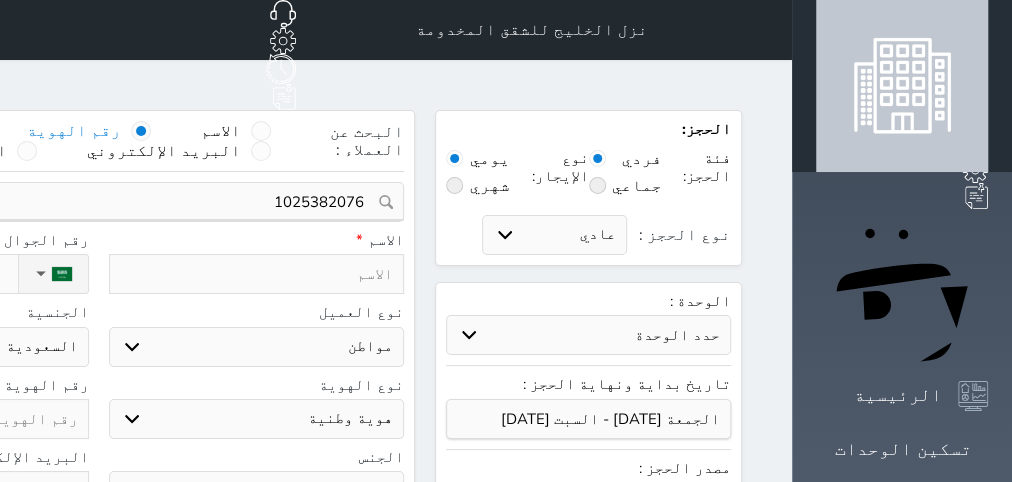 select 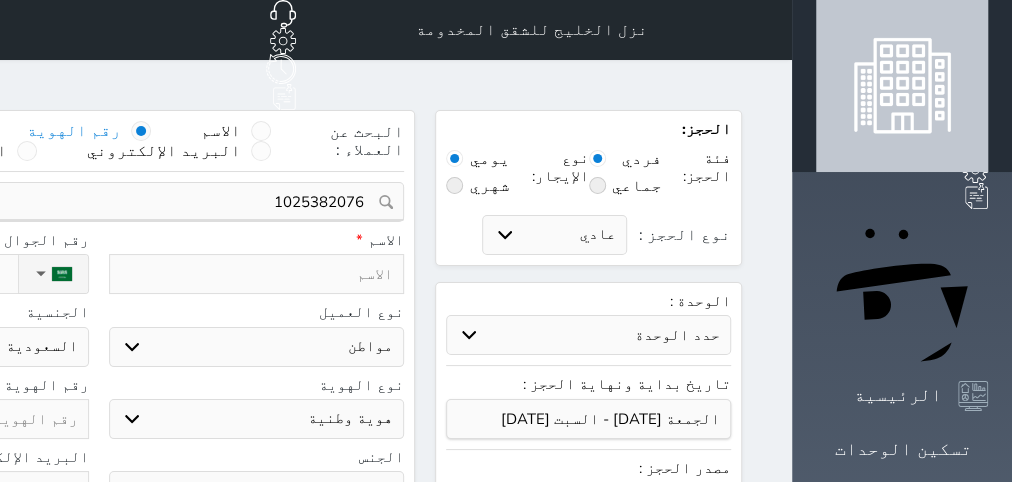 select 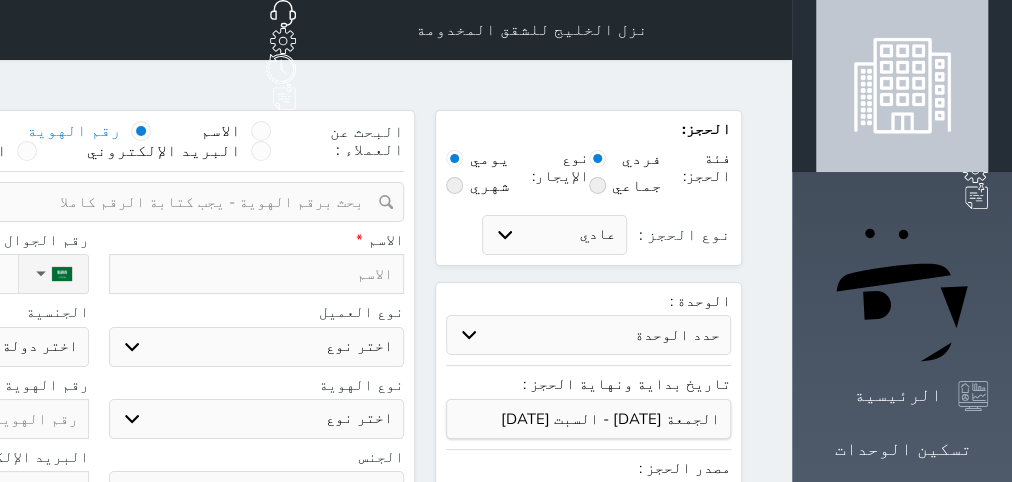 type on "ن" 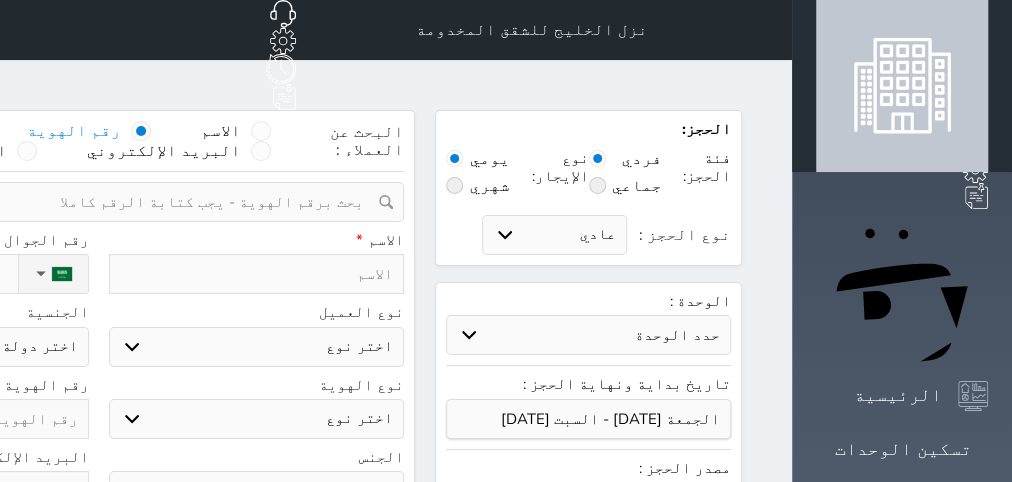 select 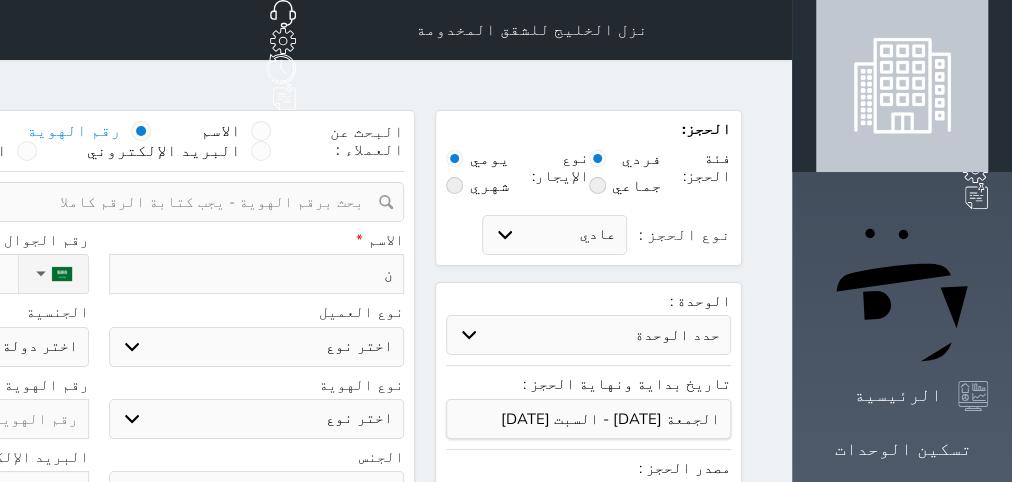 type on "نا" 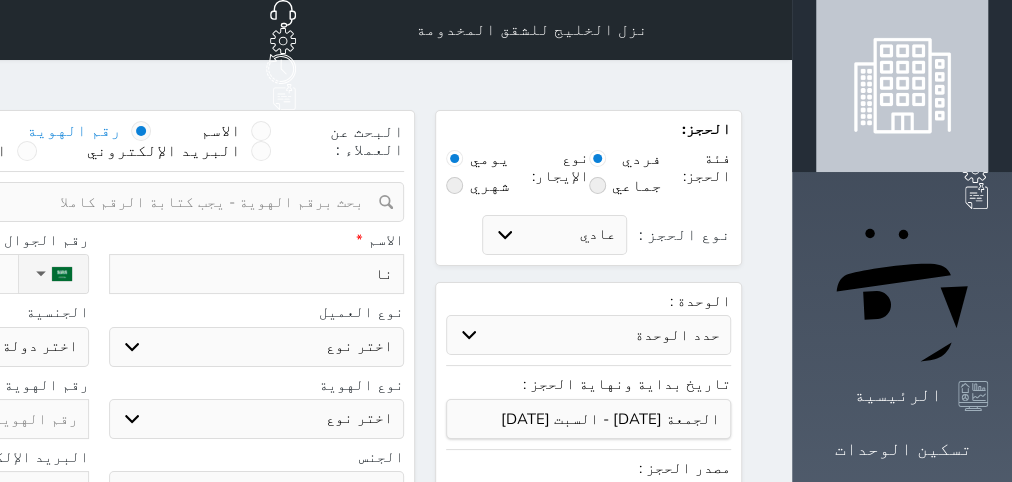 type on "ناي" 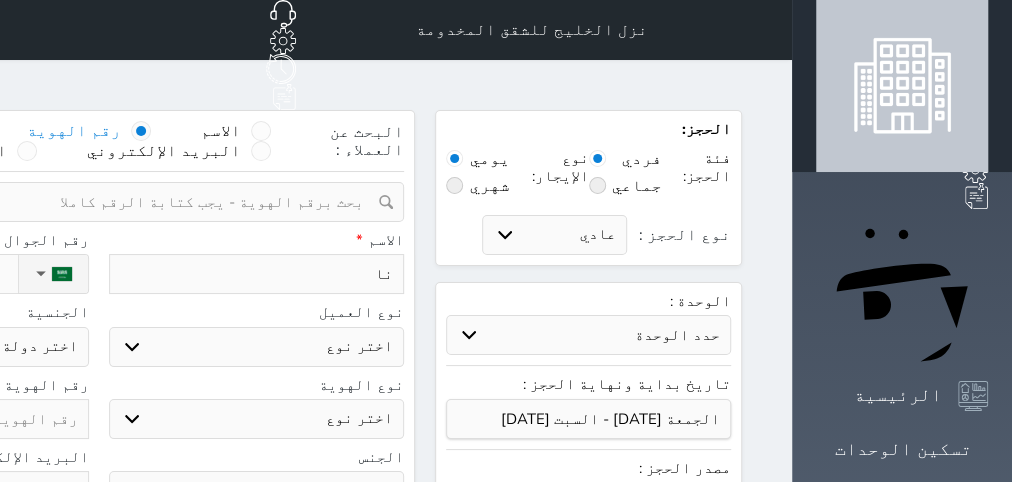 select 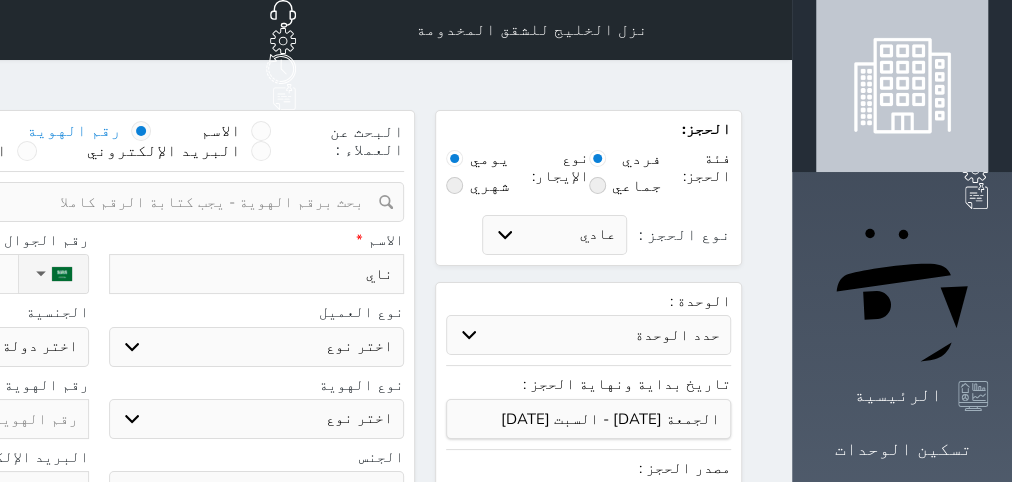 type on "نايف" 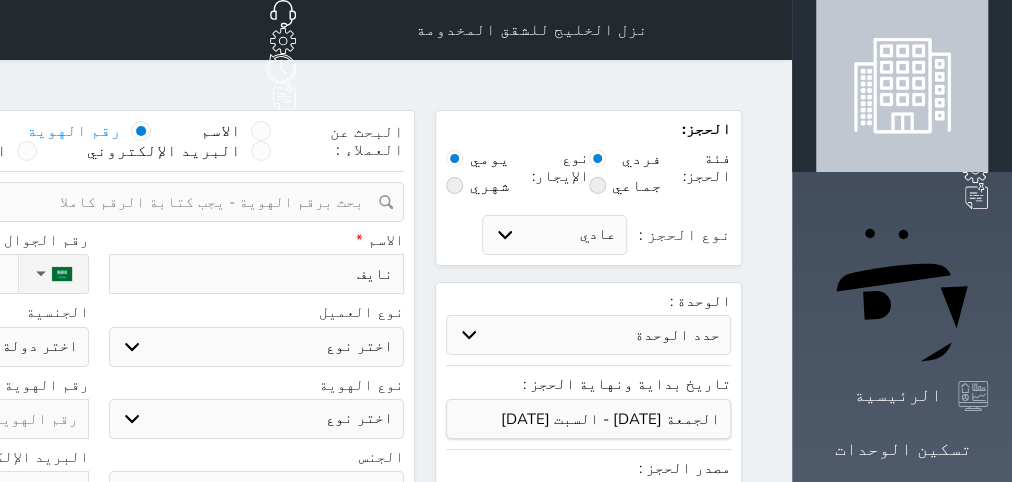 select 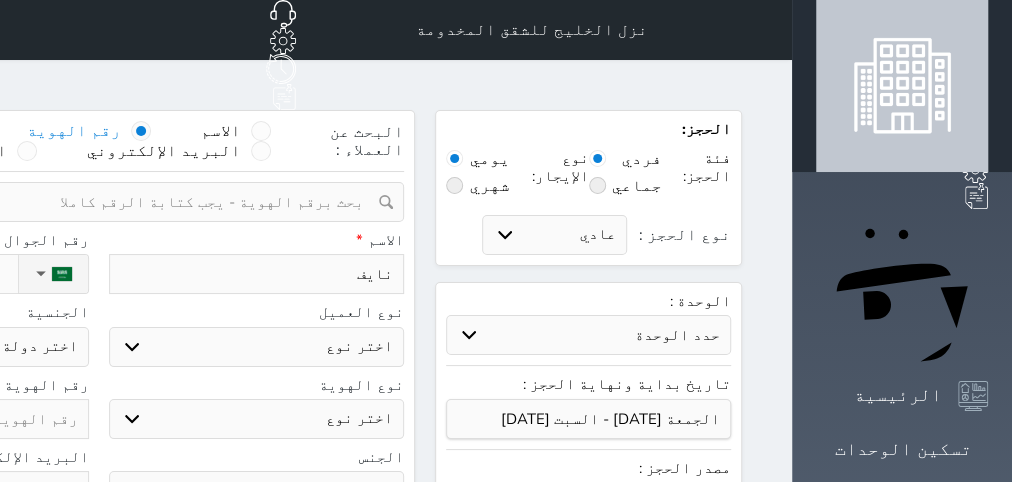type on "نايف ا" 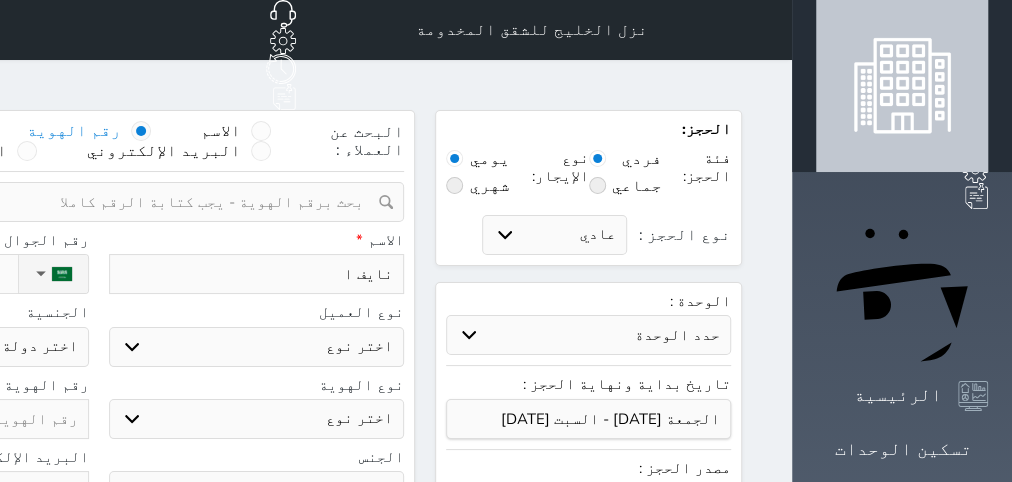 type on "نايف ال" 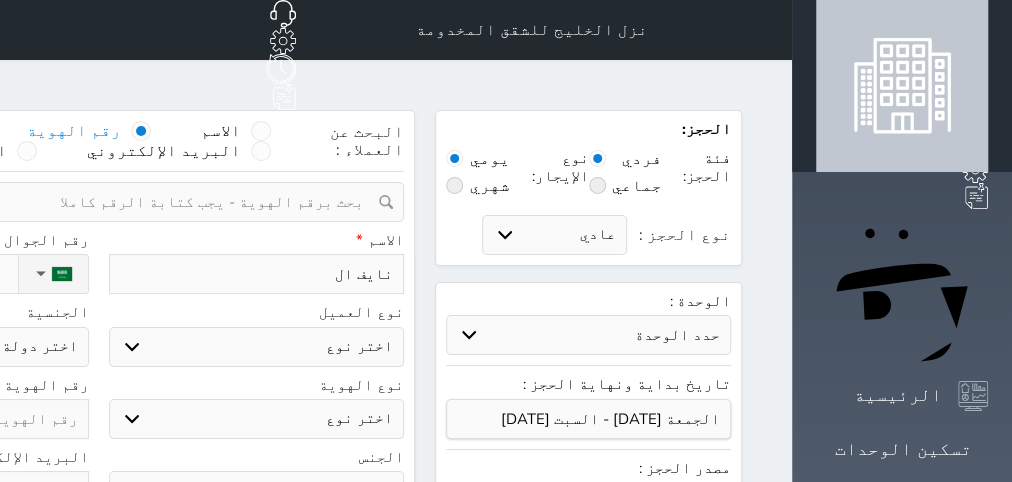type on "نايف الب" 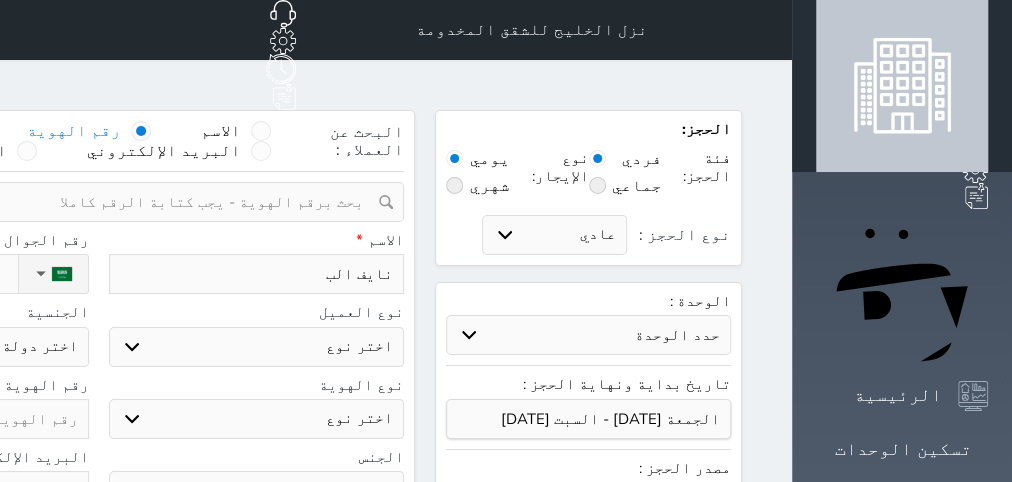 type on "نايف البل" 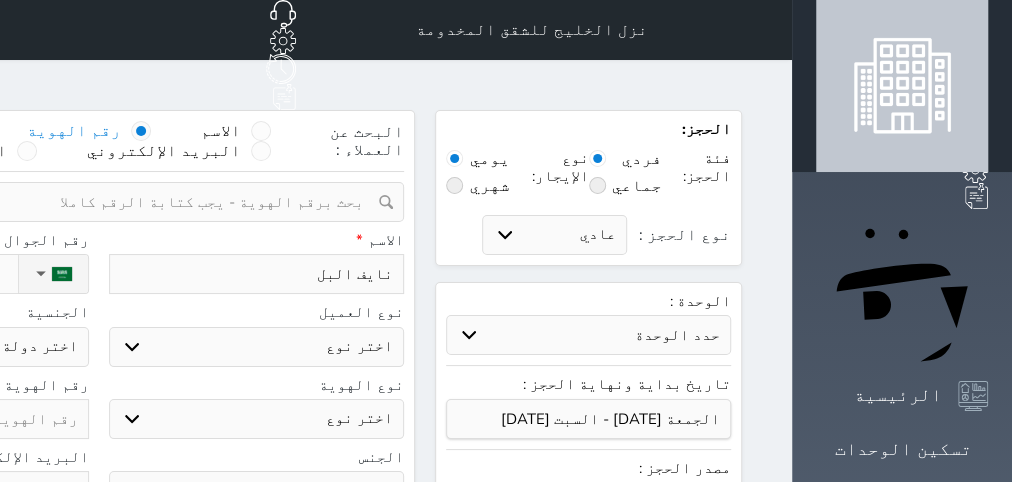 select 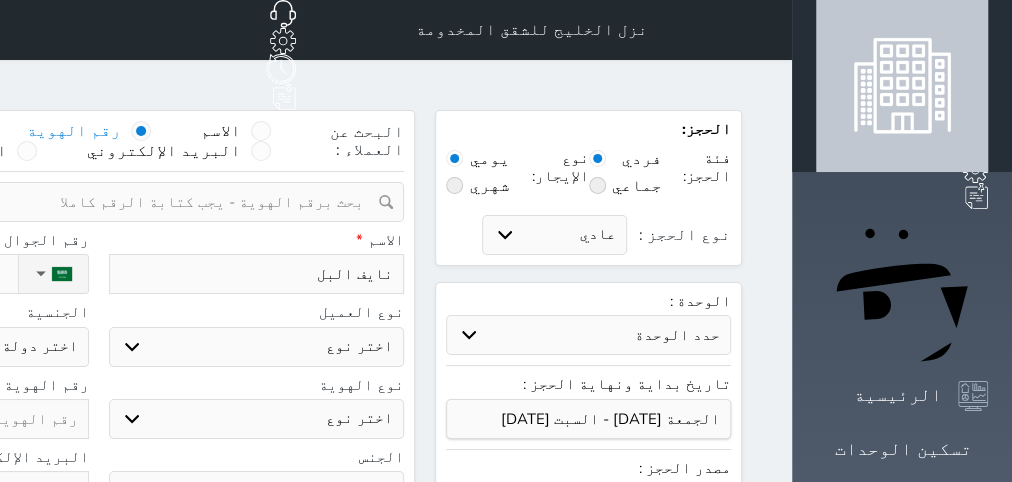 type on "نايف البلا" 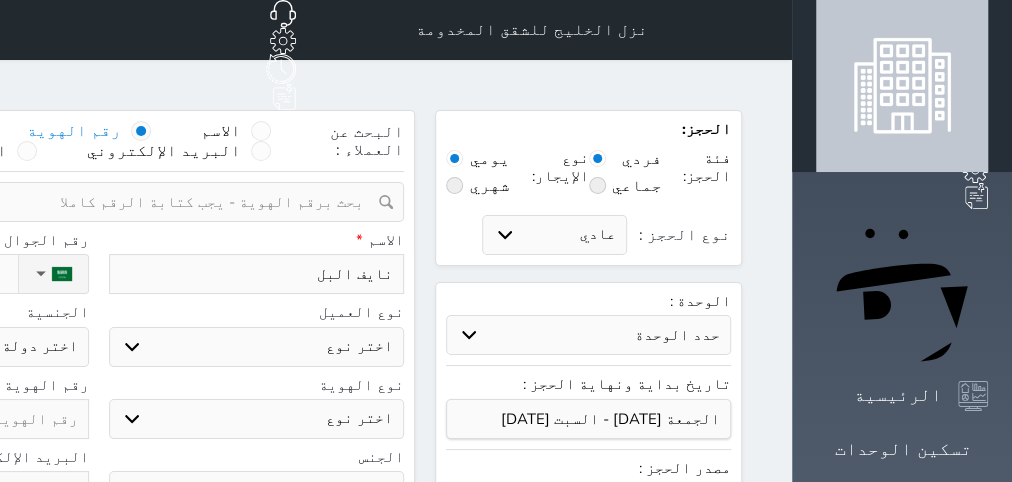 select 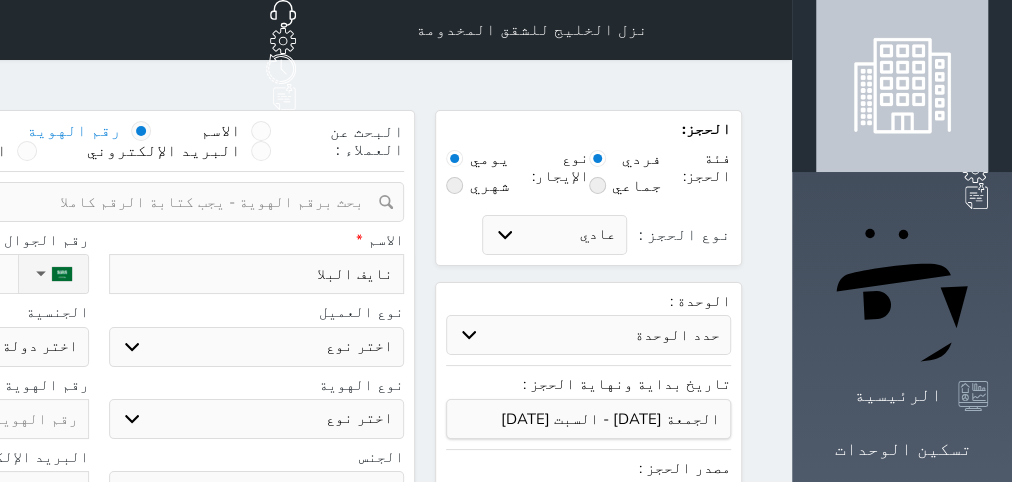 type on "[PERSON_NAME]" 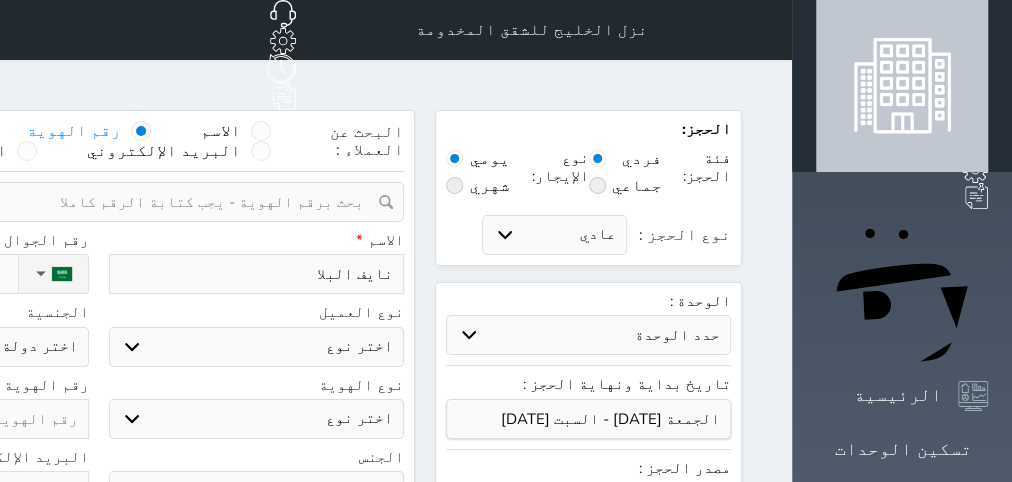 select 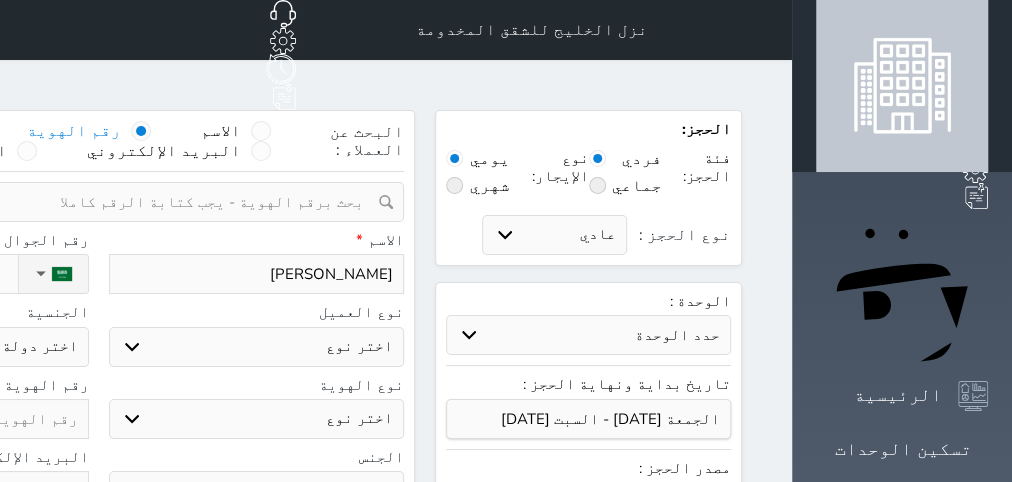 select 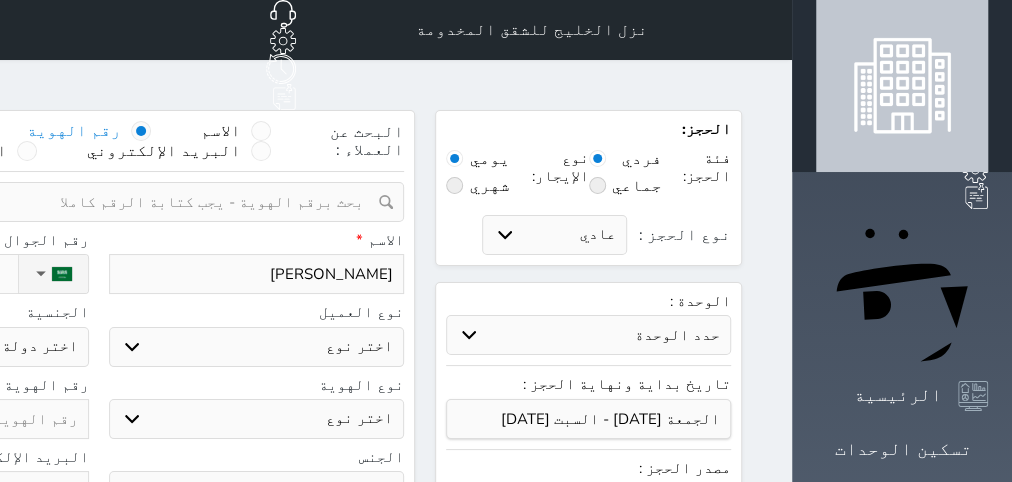 type on "[PERSON_NAME]" 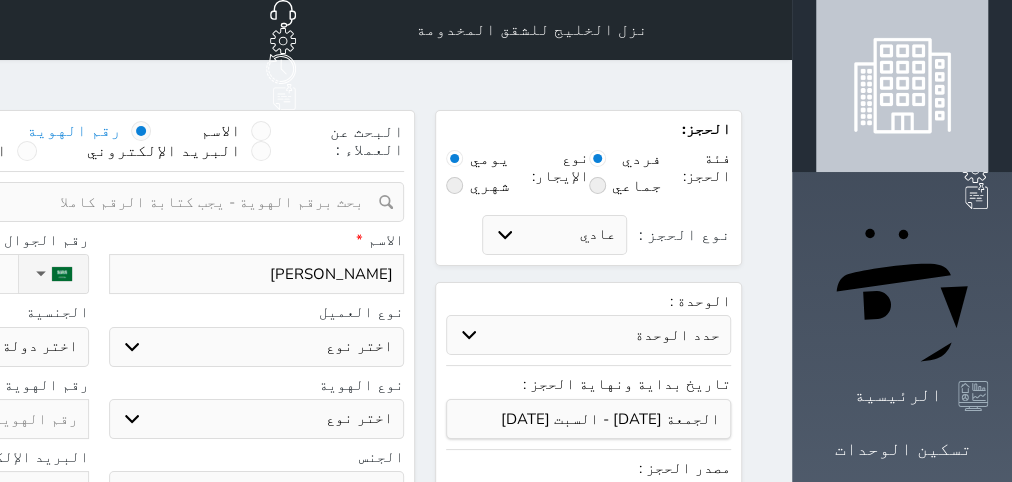 type on "[PERSON_NAME]" 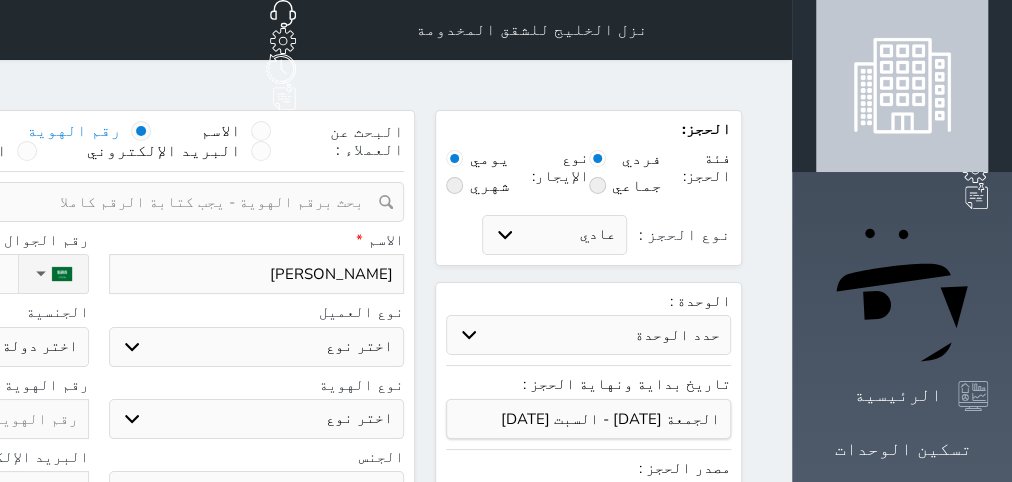 click on "اختر نوع   مواطن مواطن خليجي زائر مقيم" at bounding box center (257, 347) 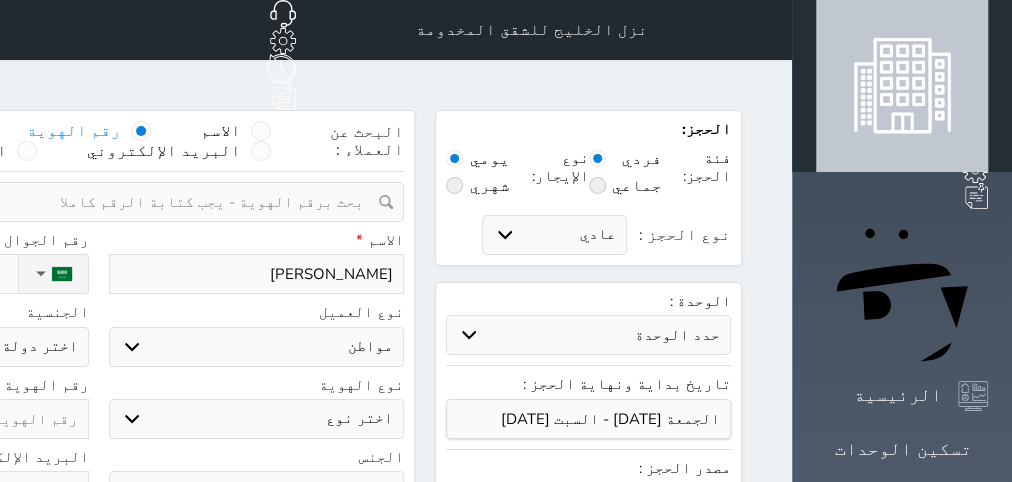 click on "مواطن" at bounding box center [0, 0] 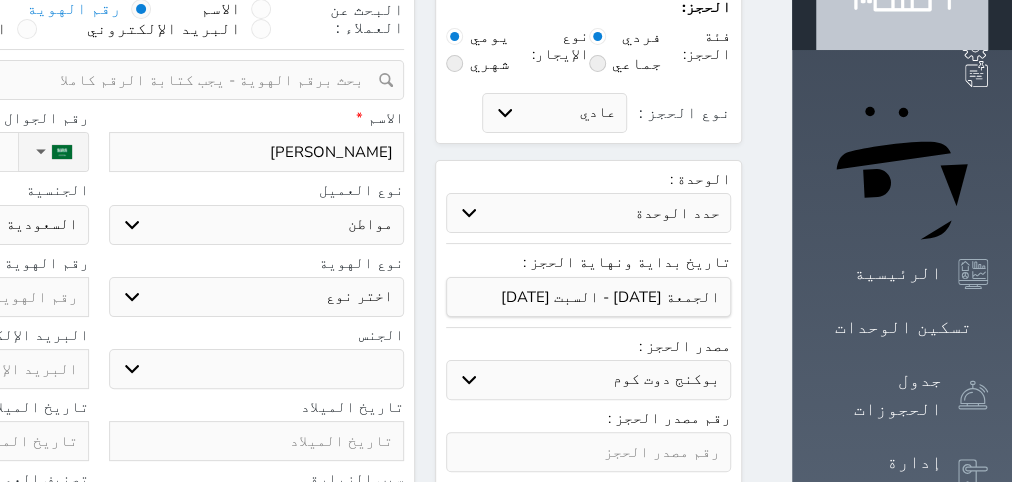 scroll, scrollTop: 252, scrollLeft: 0, axis: vertical 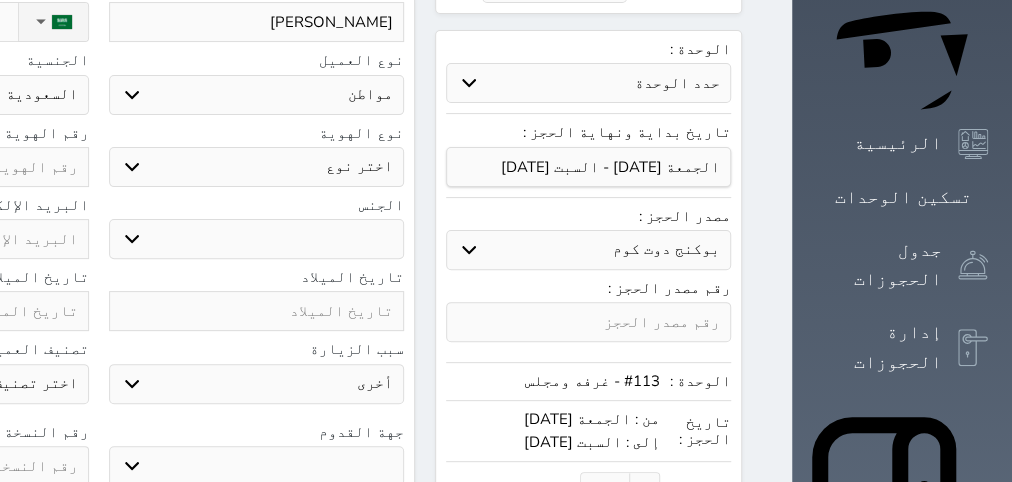 click on "اختر نوع   هوية وطنية هوية عائلية جواز السفر" at bounding box center (257, 167) 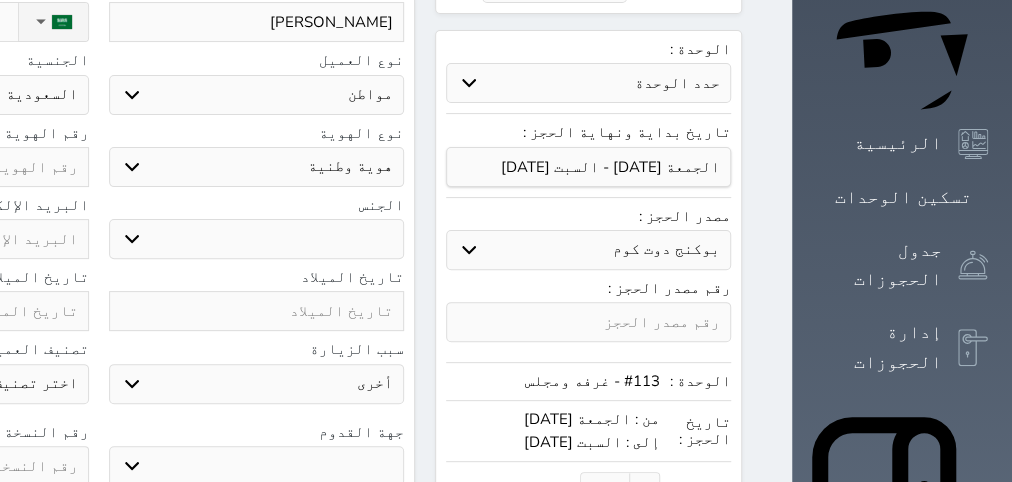 select 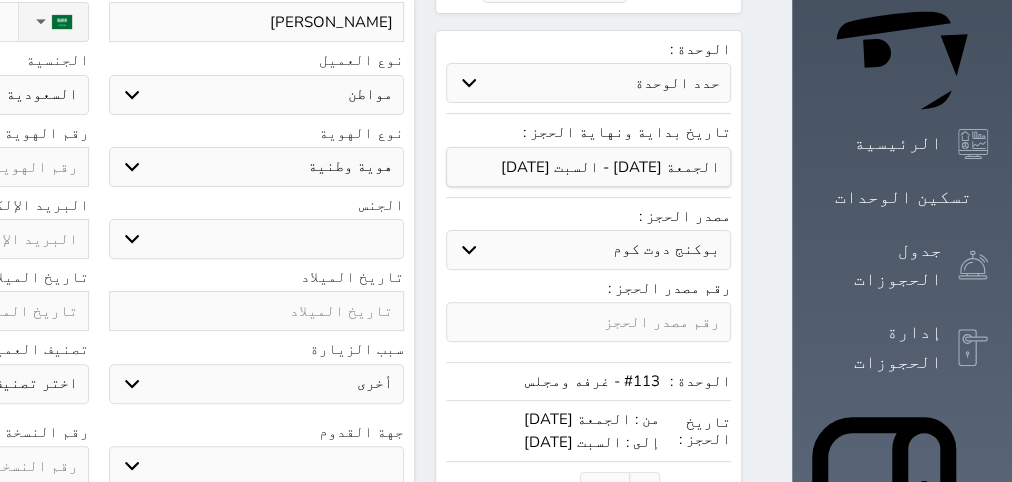 select 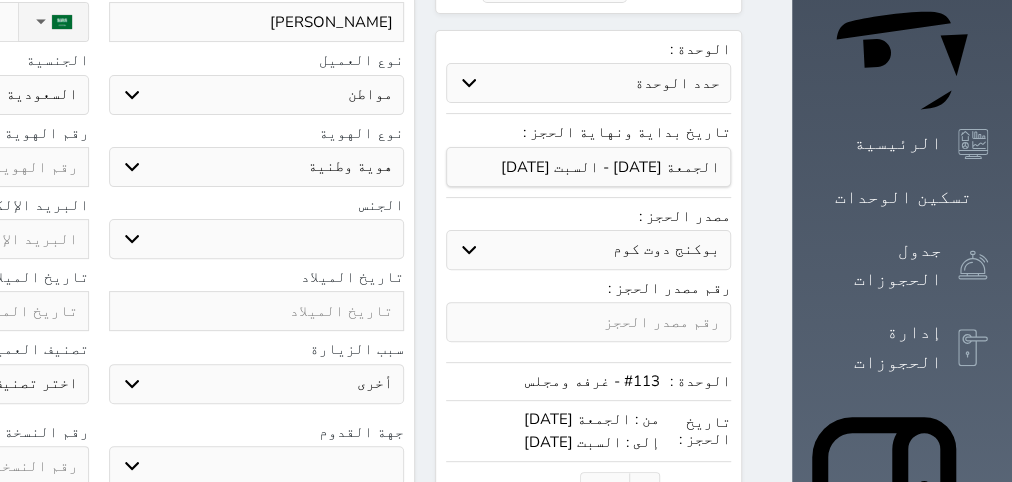 click on "ذكر   انثى" at bounding box center [257, 239] 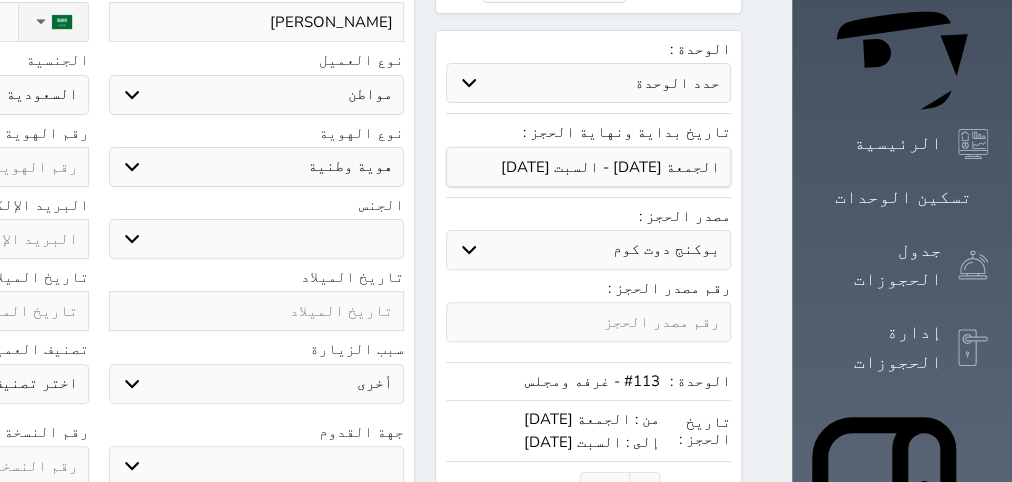 select 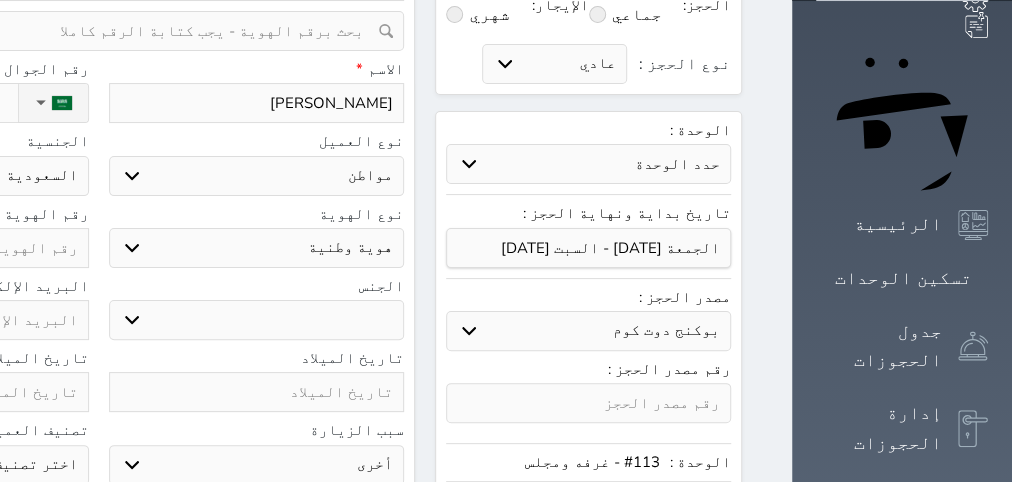 scroll, scrollTop: 126, scrollLeft: 0, axis: vertical 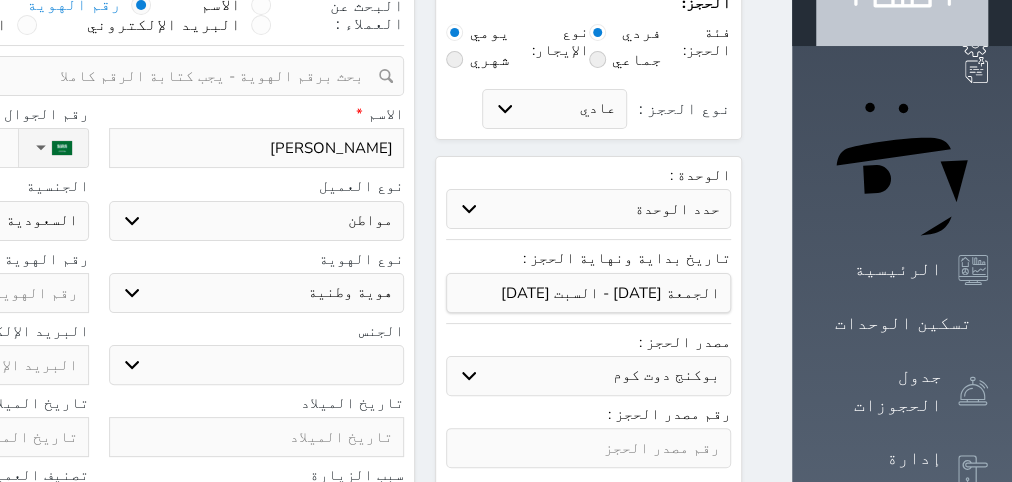 paste on "1025382076" 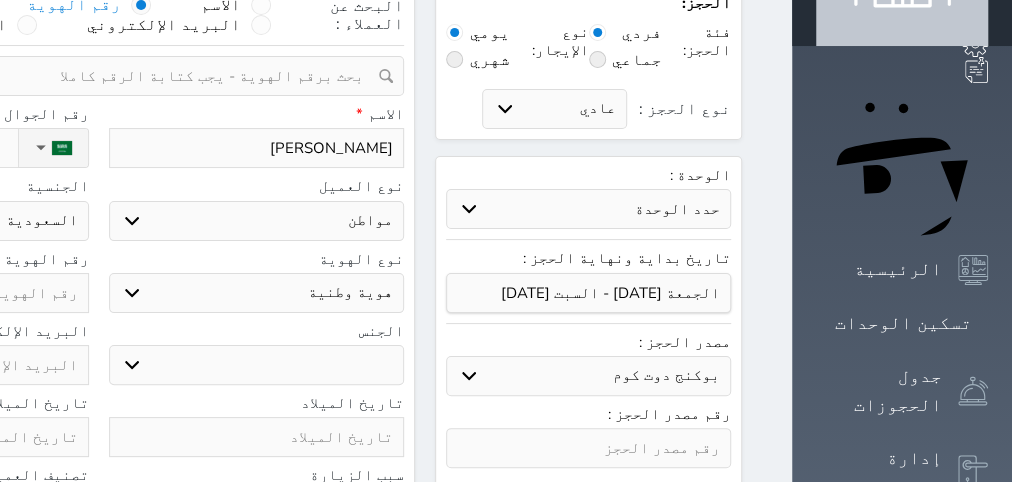 type on "1025382076" 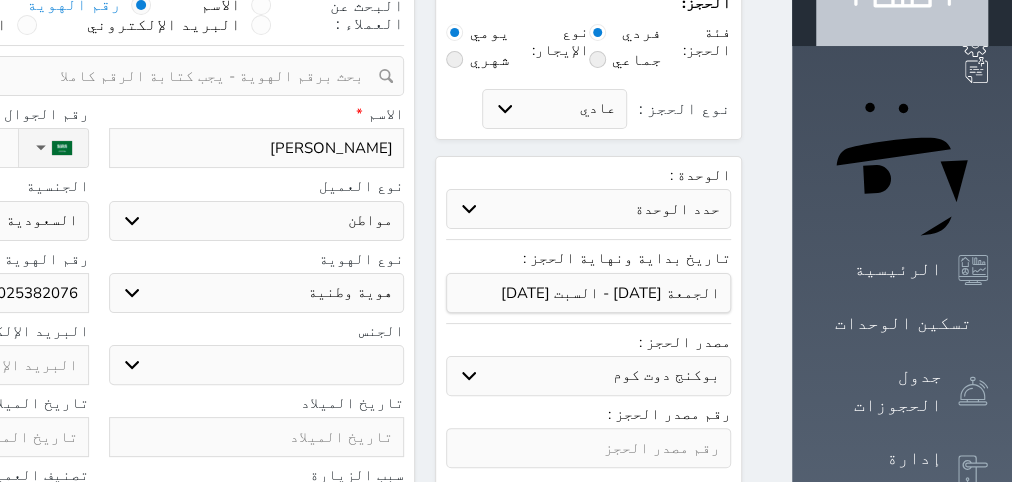 scroll, scrollTop: 0, scrollLeft: 0, axis: both 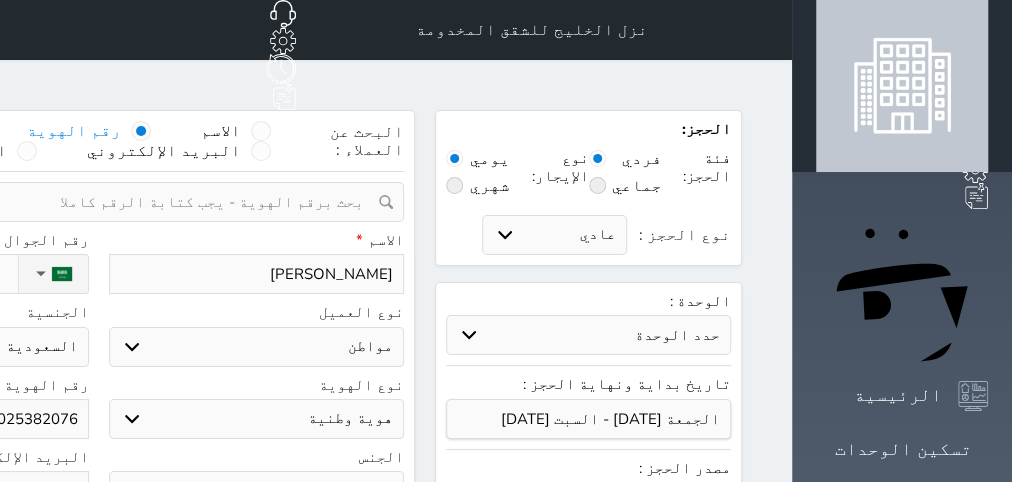 type on "1025382076" 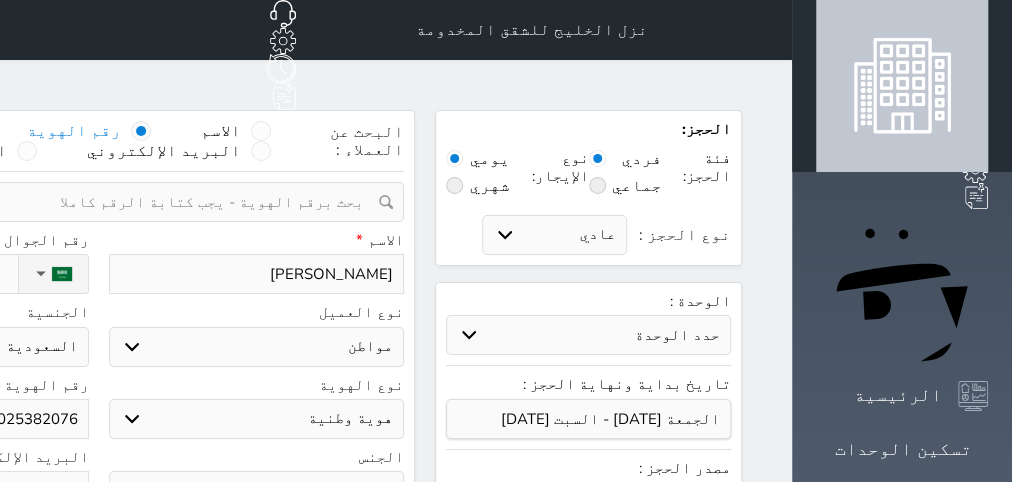 type on "0" 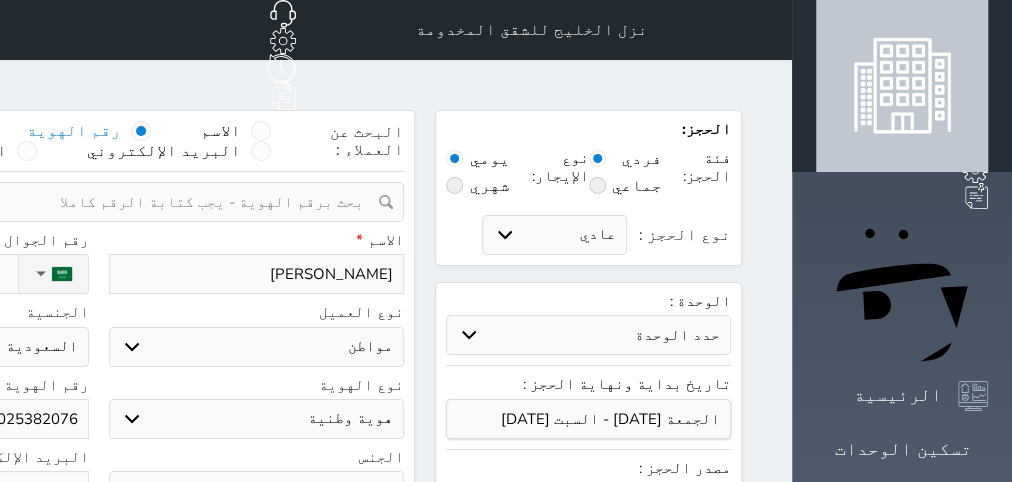 select 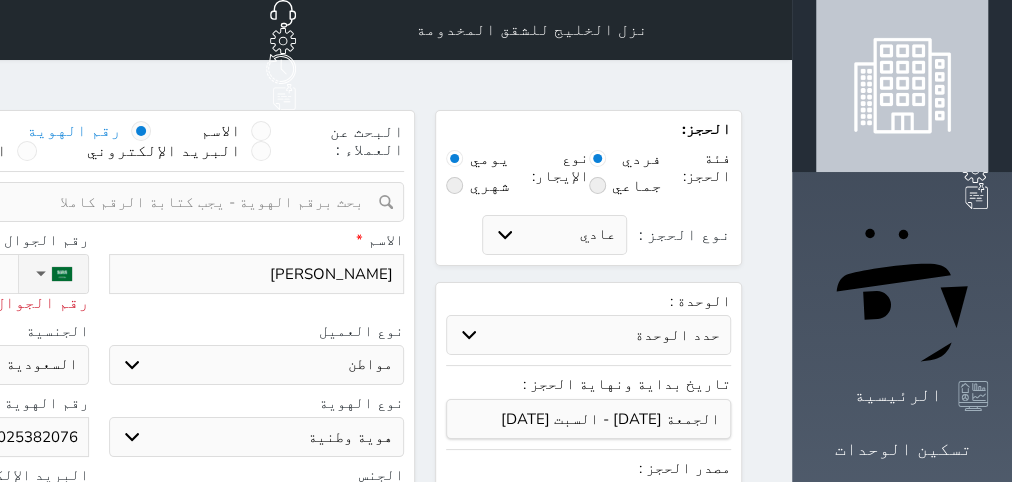 type on "05" 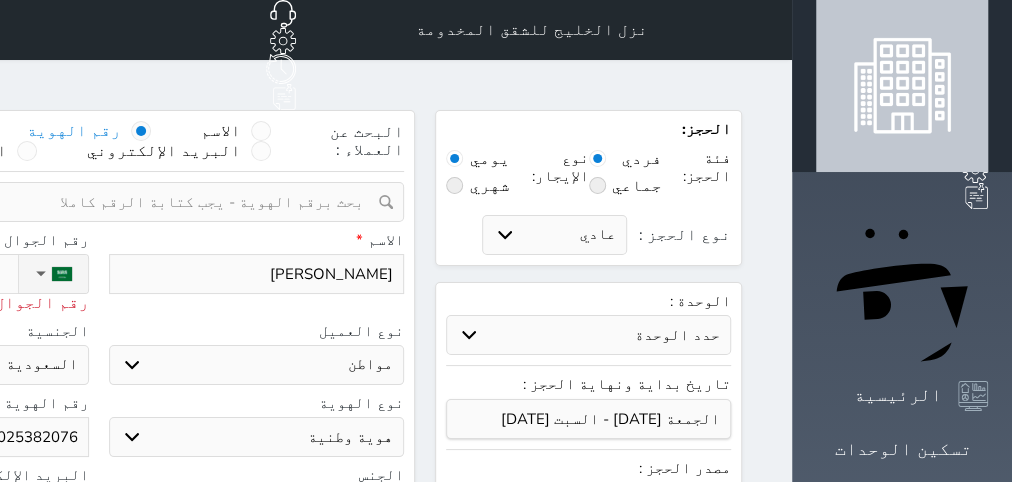 type on "0503618" 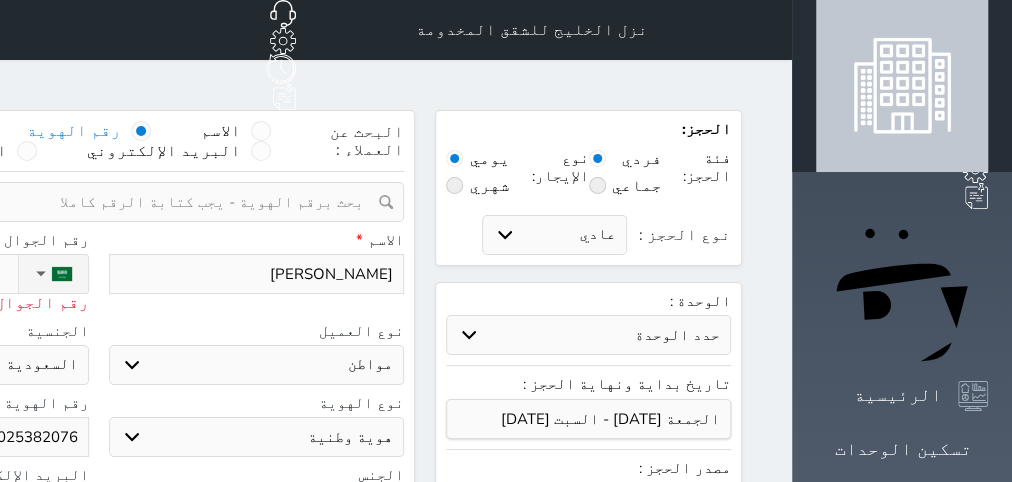 select 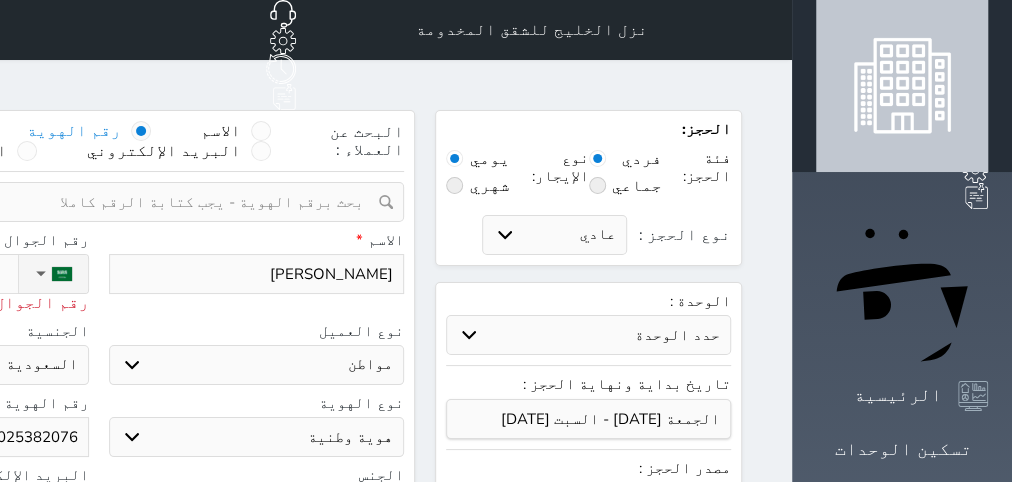 type on "050361814" 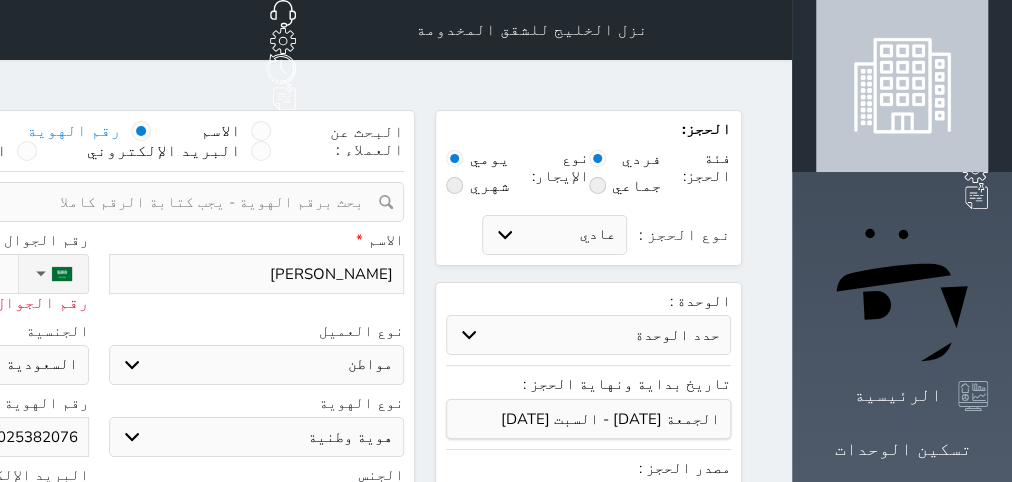 select 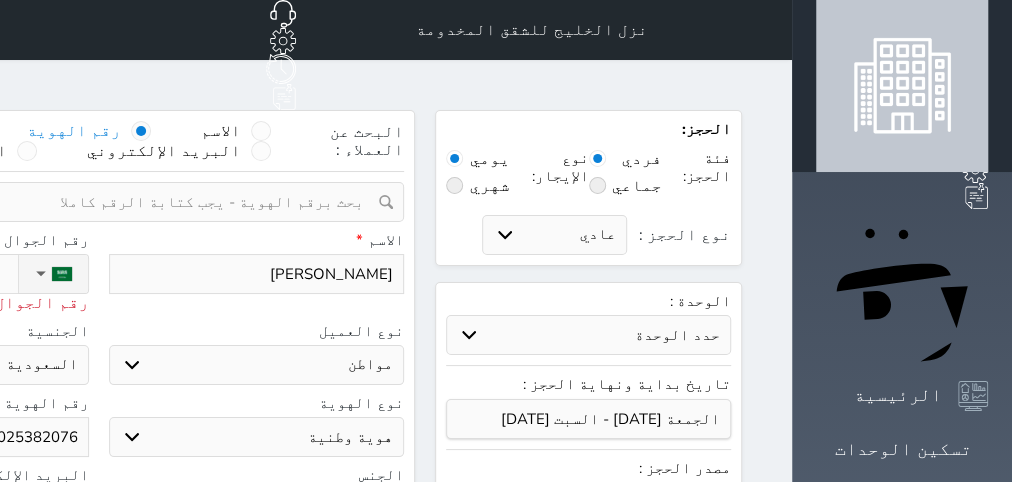 type on "[PHONE_NUMBER]" 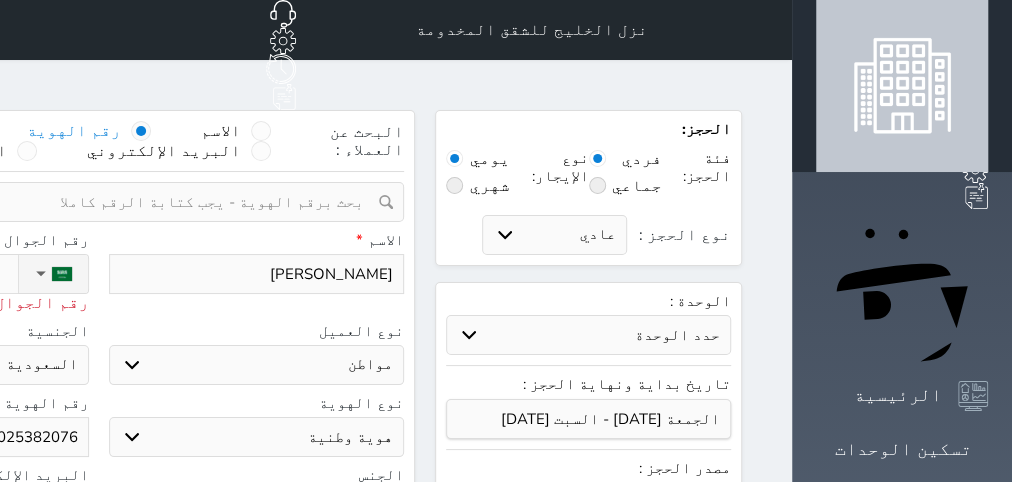select 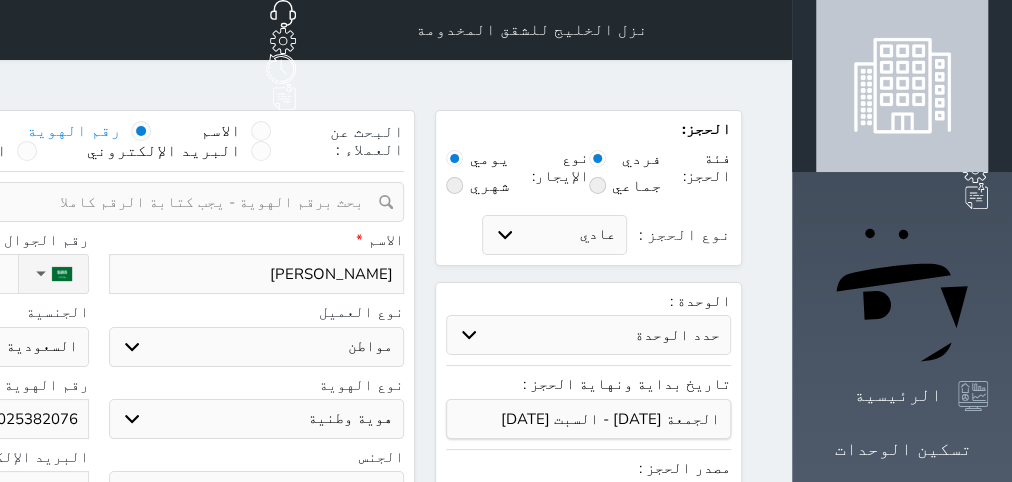 click on "[PHONE_NUMBER]" at bounding box center [-95, 274] 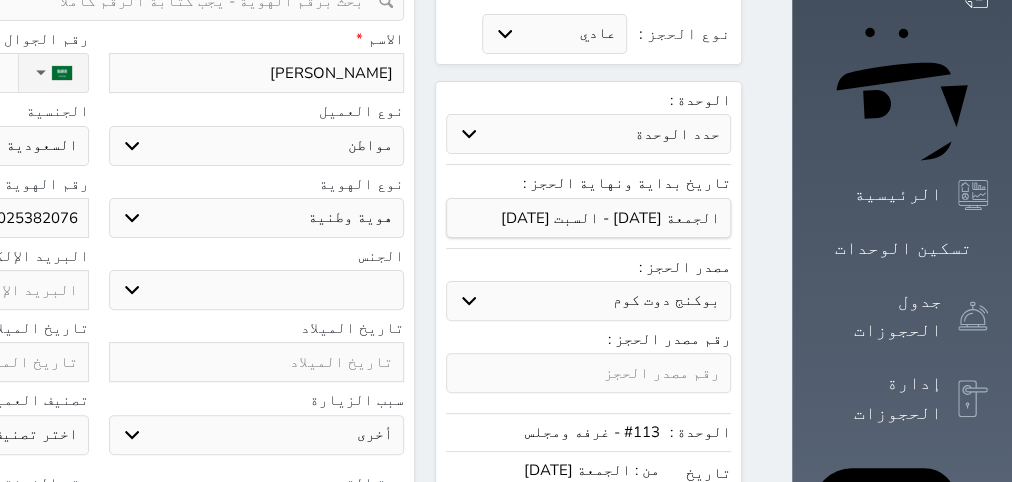 scroll, scrollTop: 252, scrollLeft: 0, axis: vertical 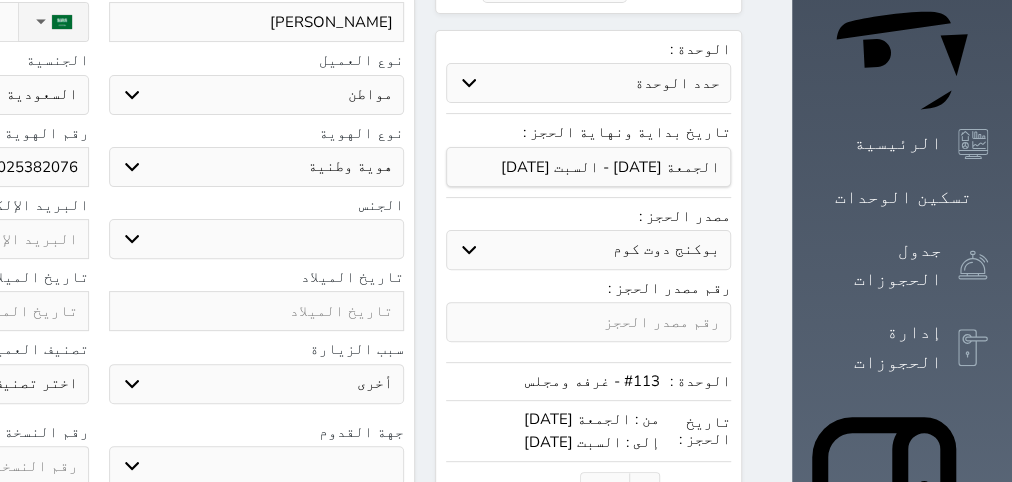type on "[PHONE_NUMBER]" 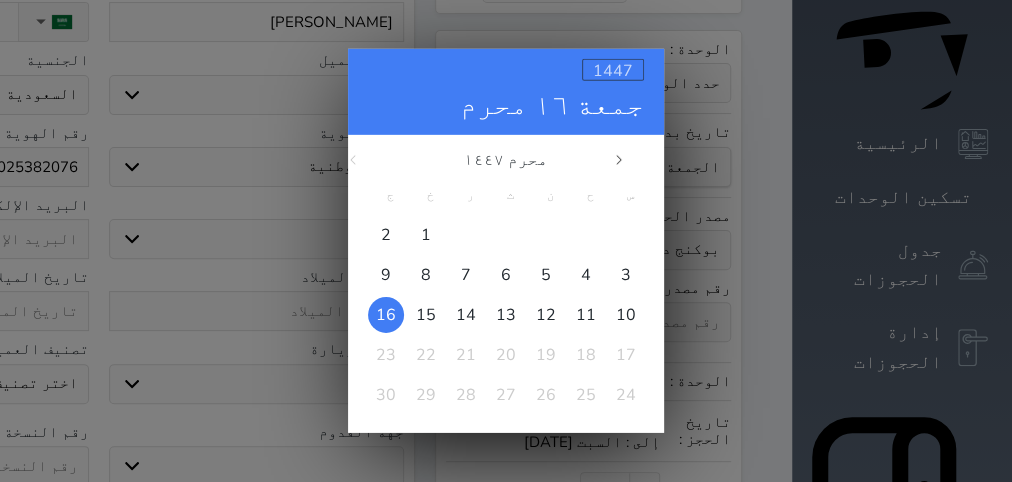 click on "1447" at bounding box center [613, 71] 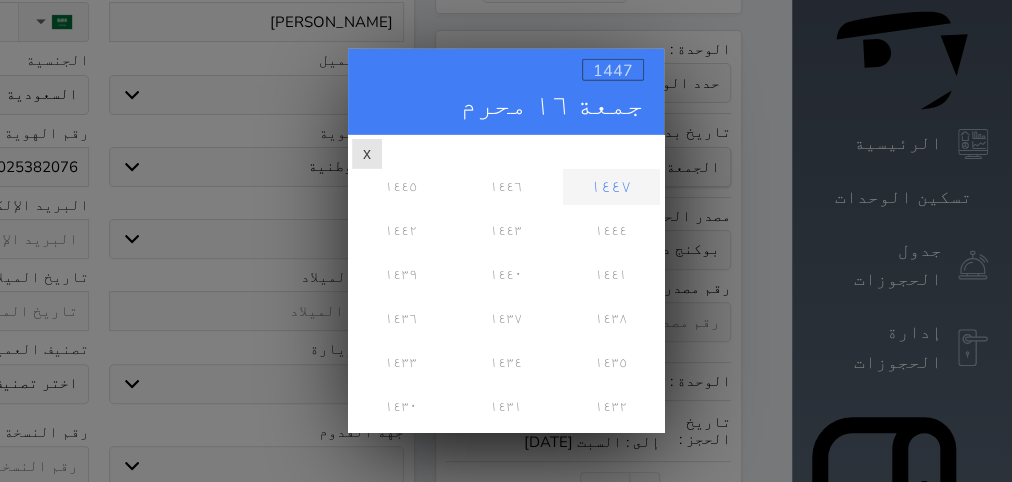 scroll, scrollTop: 0, scrollLeft: 0, axis: both 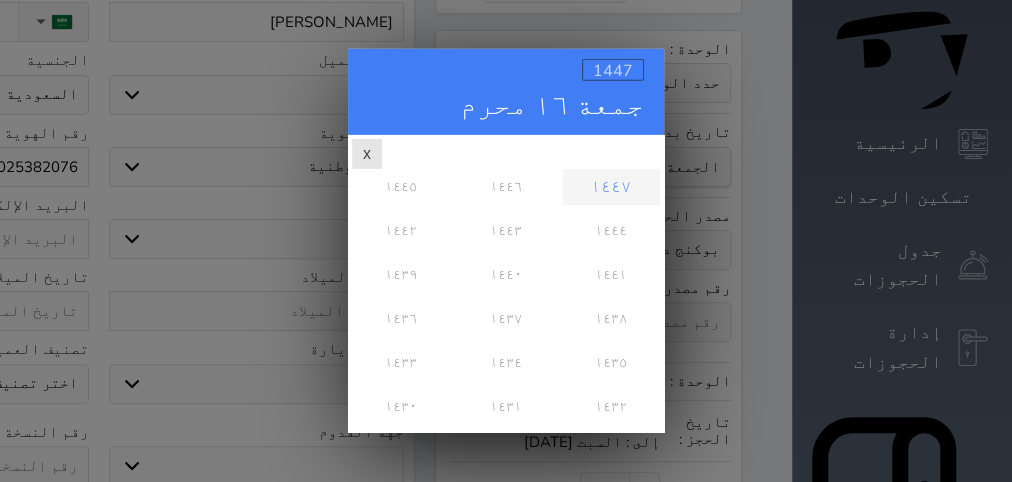 click on "1447" at bounding box center [613, 71] 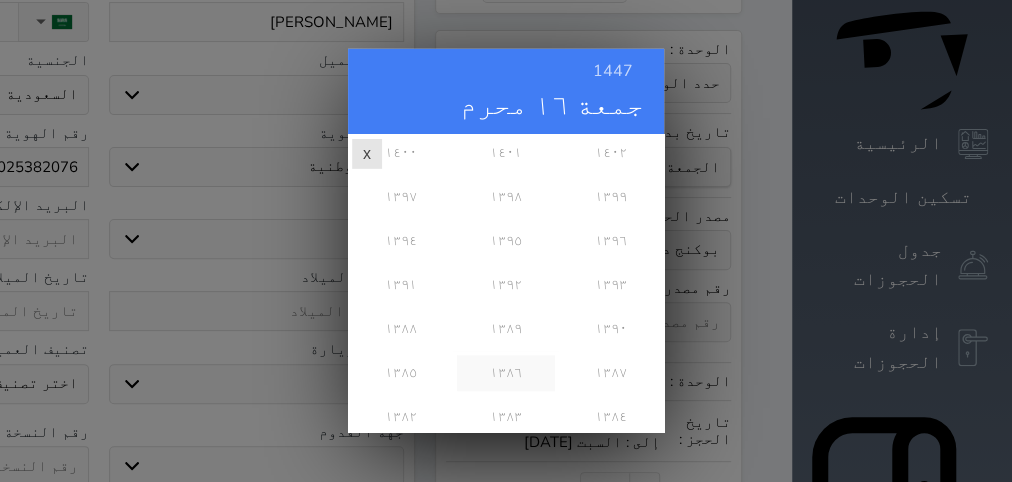 scroll, scrollTop: 648, scrollLeft: 0, axis: vertical 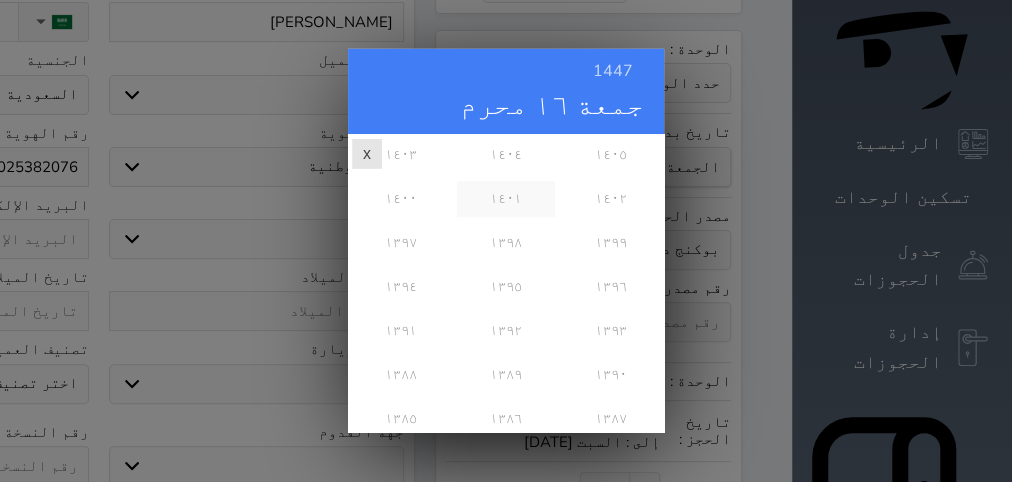 click on "١٤٠١" at bounding box center (505, 199) 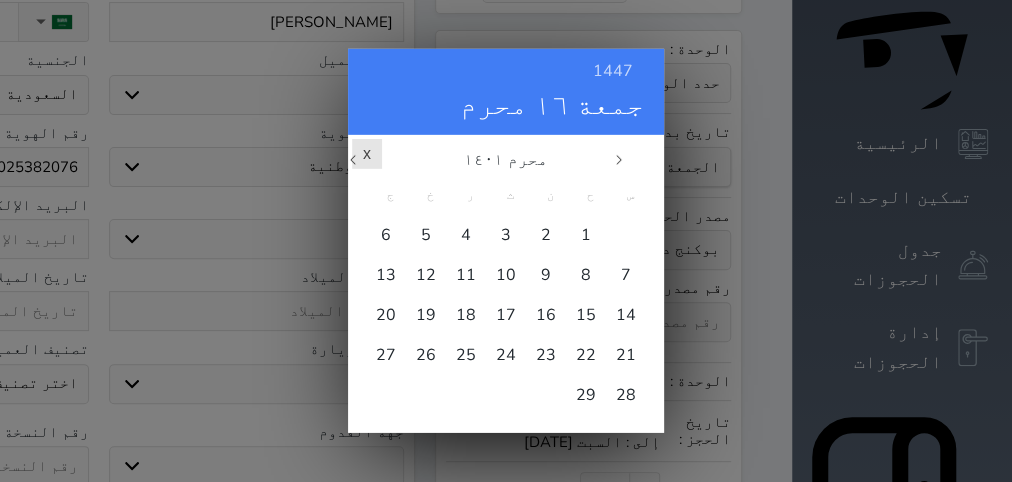 scroll, scrollTop: 0, scrollLeft: 0, axis: both 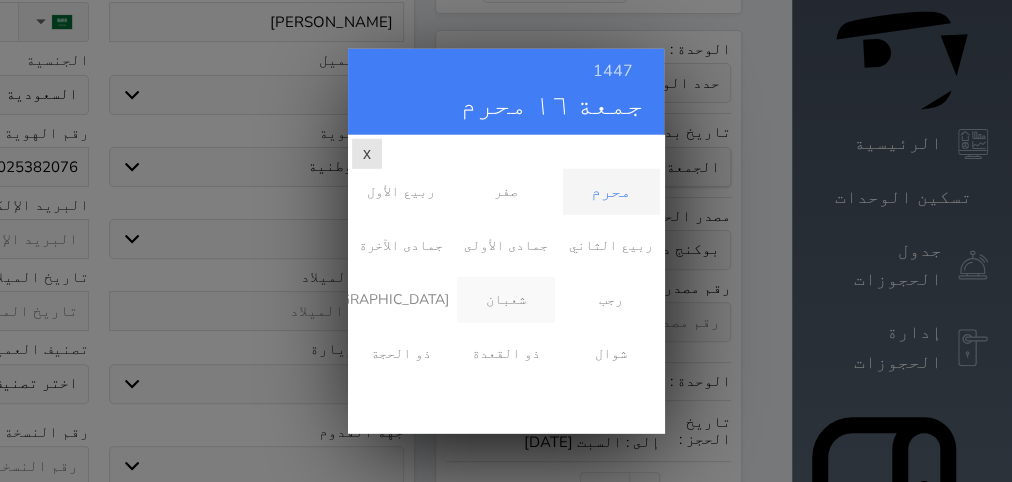 click on "شعبان" at bounding box center [505, 300] 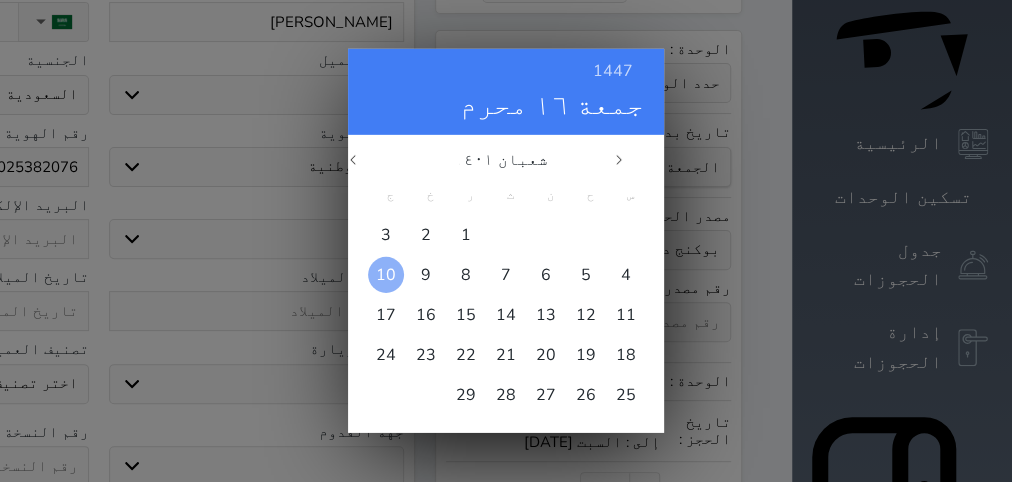 click on "10" at bounding box center (386, 275) 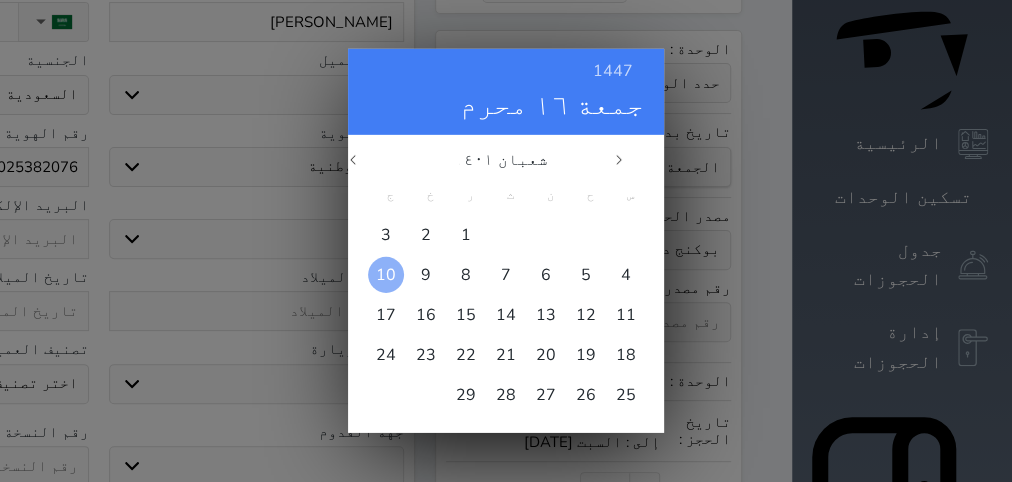 type on "[DATE]" 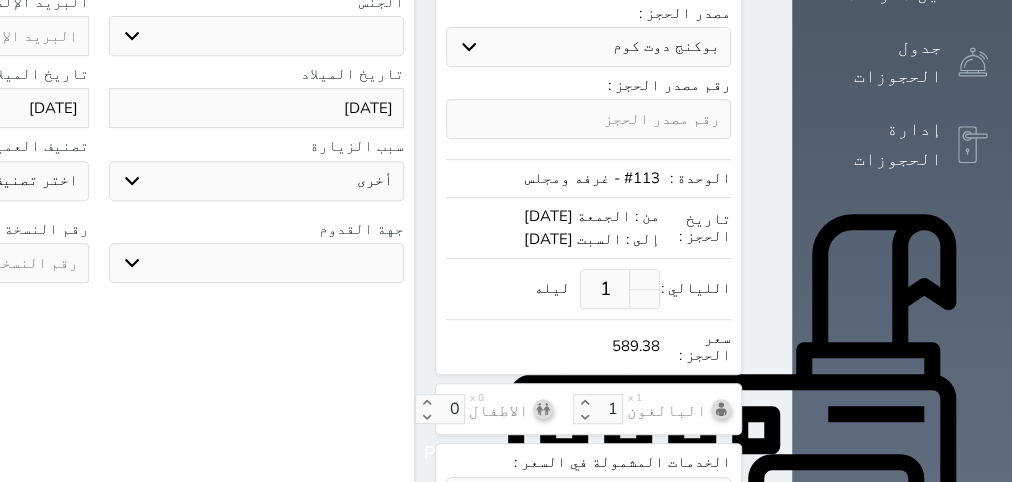 scroll, scrollTop: 504, scrollLeft: 0, axis: vertical 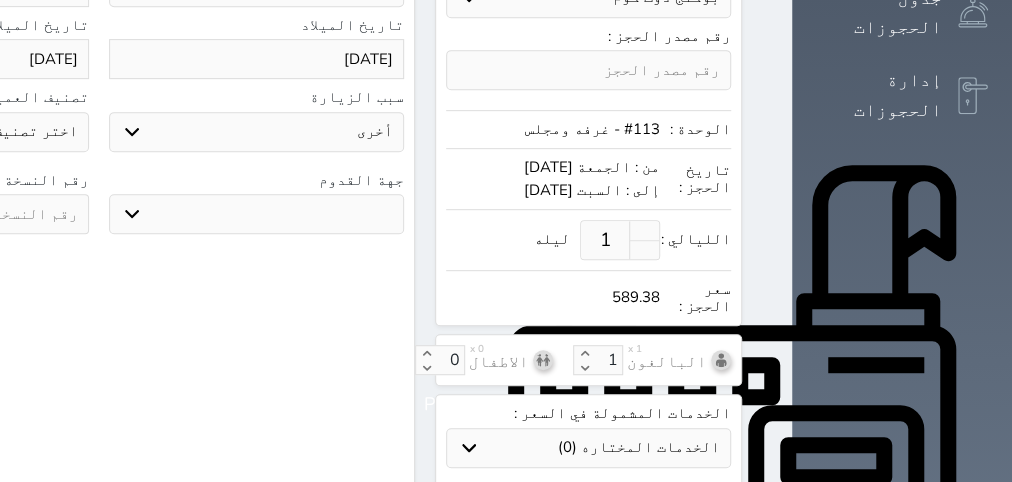 click at bounding box center (-59, 214) 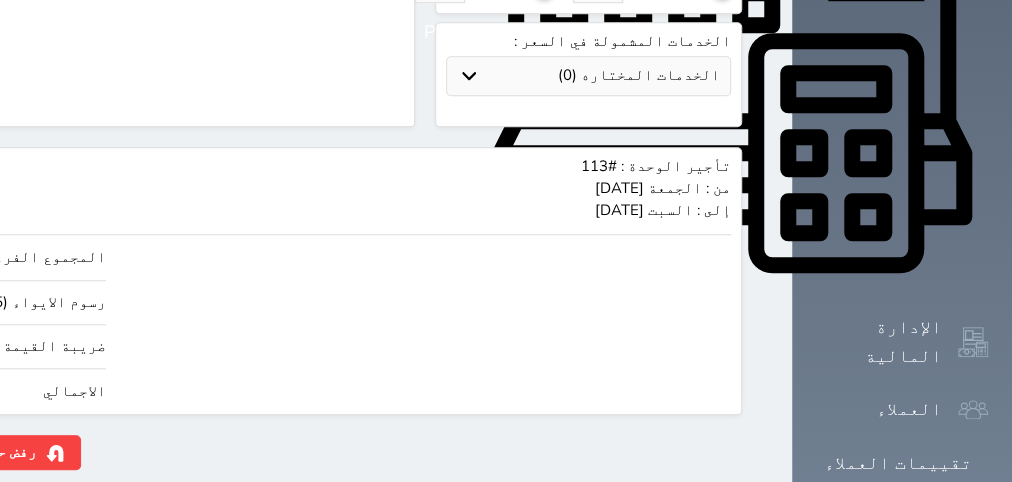 scroll, scrollTop: 900, scrollLeft: 0, axis: vertical 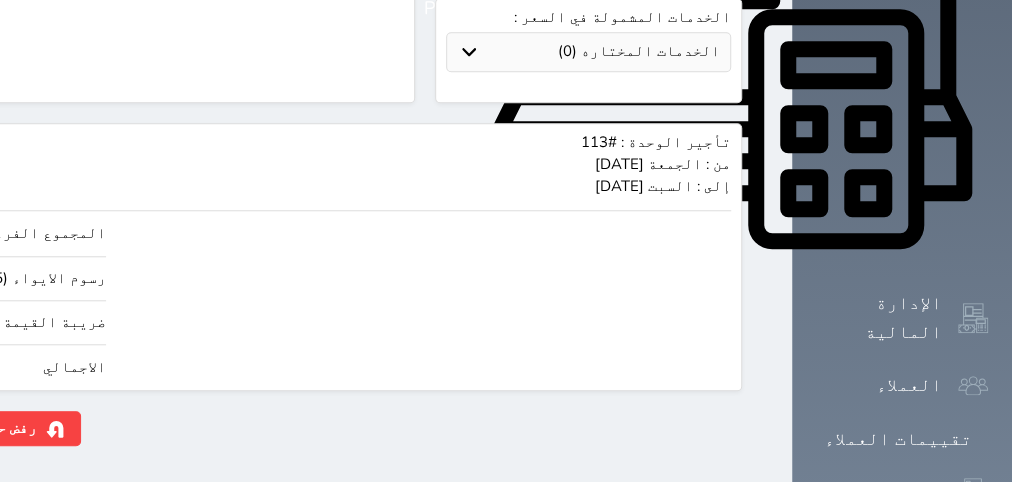 type on "4" 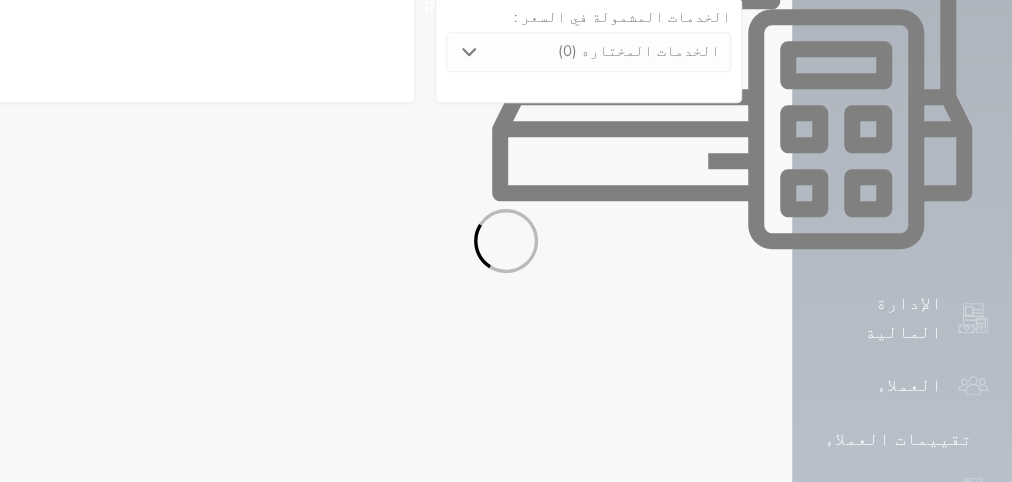 select on "1" 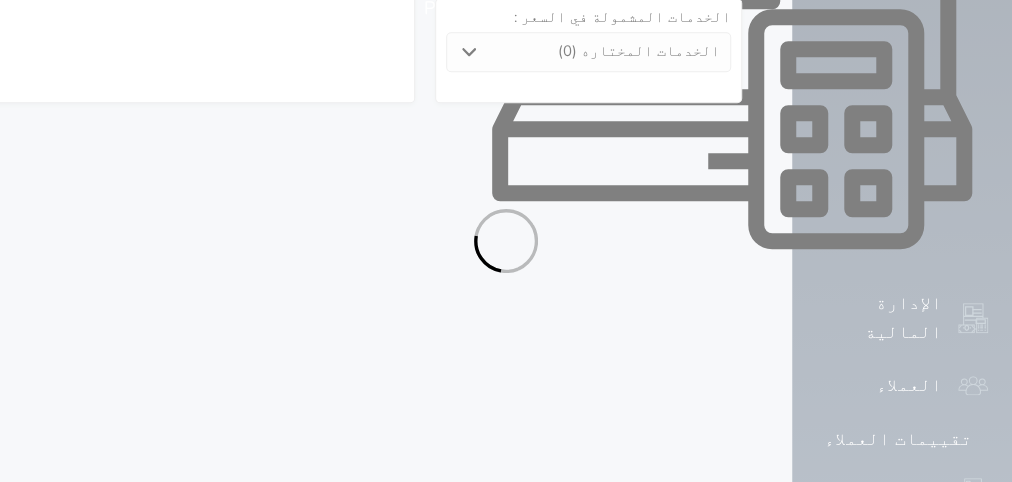 select on "113" 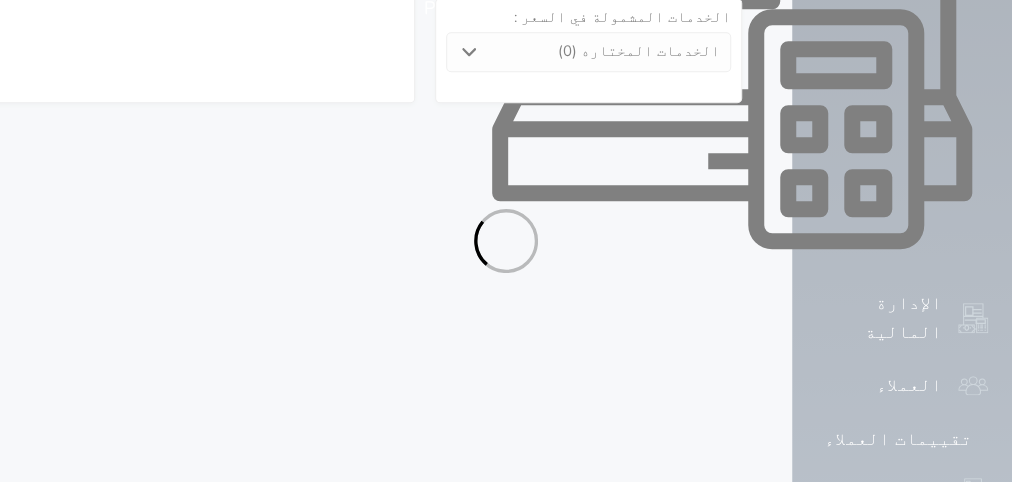 select on "1" 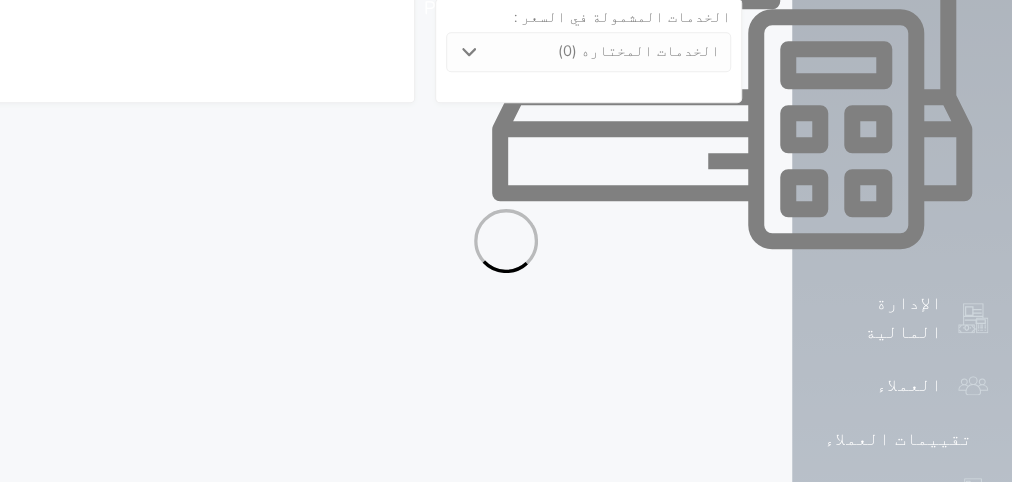 select on "7" 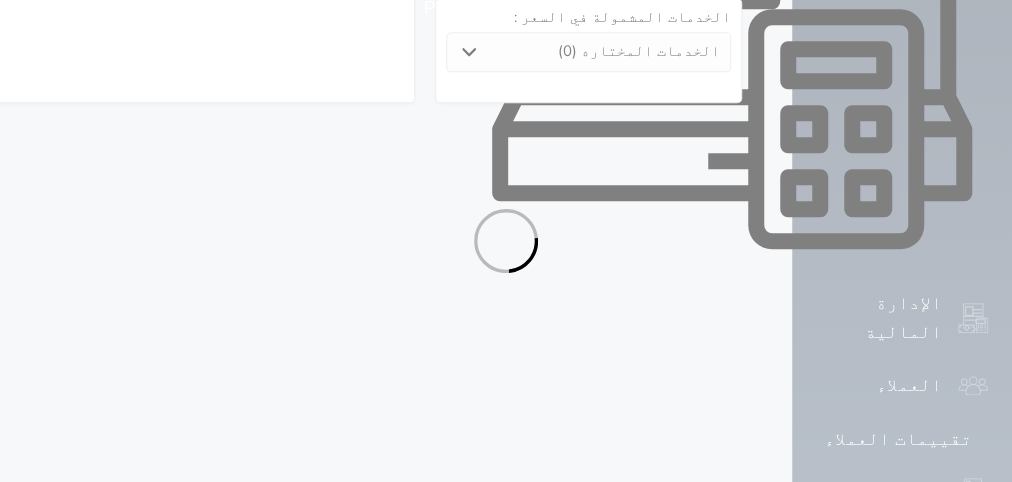 select 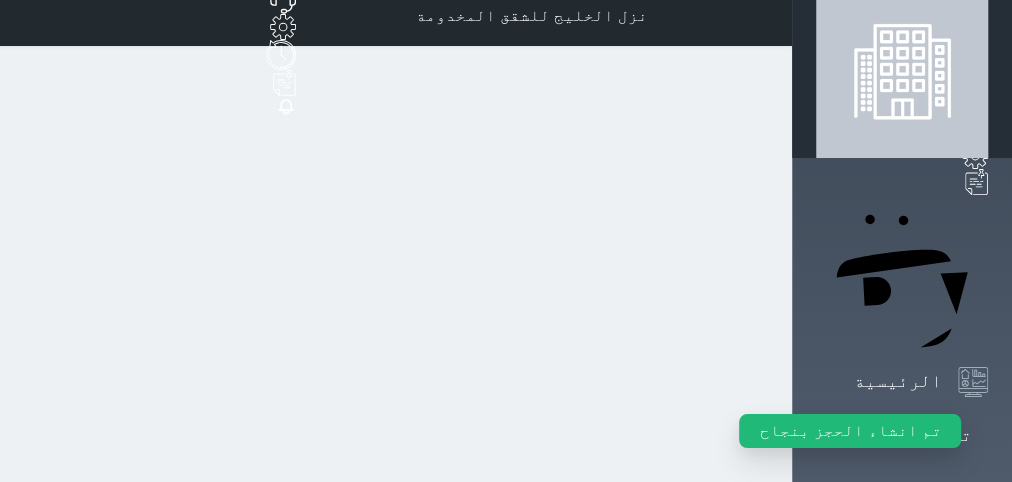 scroll, scrollTop: 0, scrollLeft: 0, axis: both 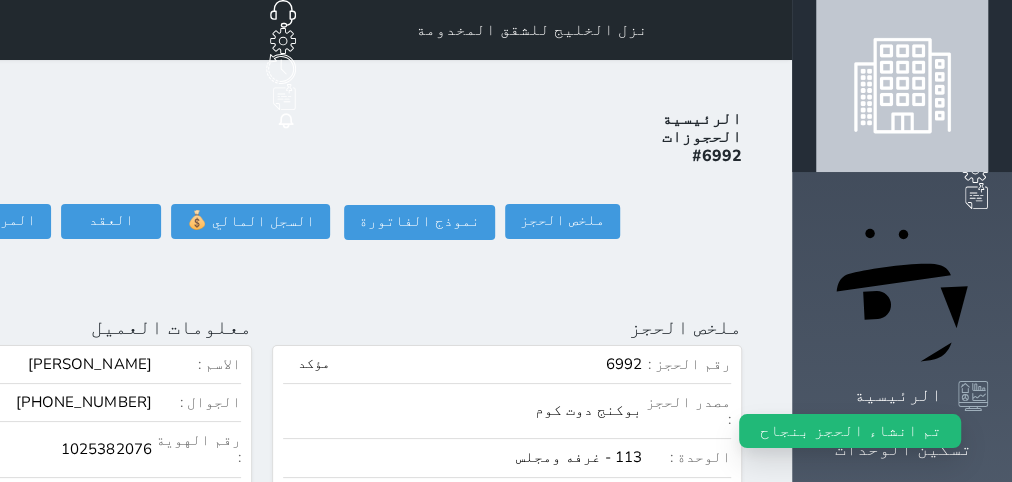 click on "تسجيل دخول" at bounding box center [-151, 221] 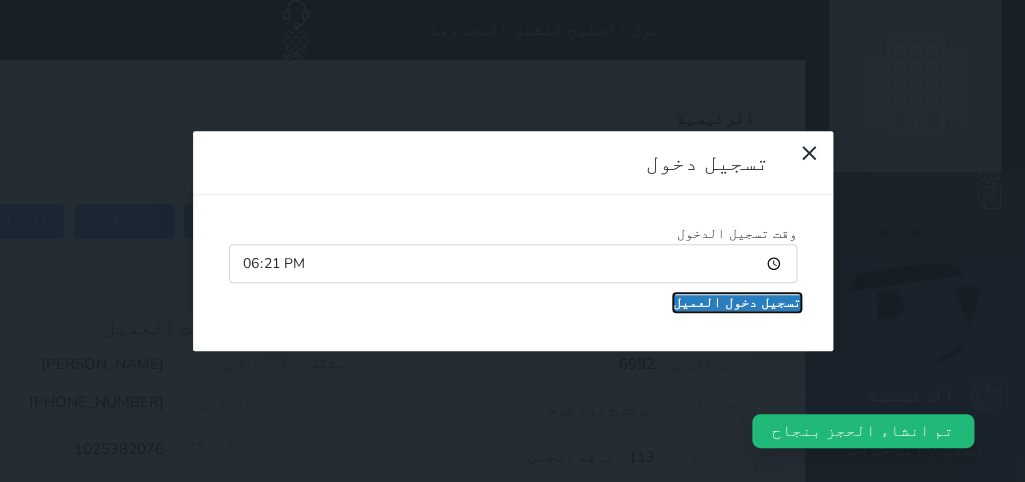 click on "تسجيل دخول العميل" at bounding box center (737, 303) 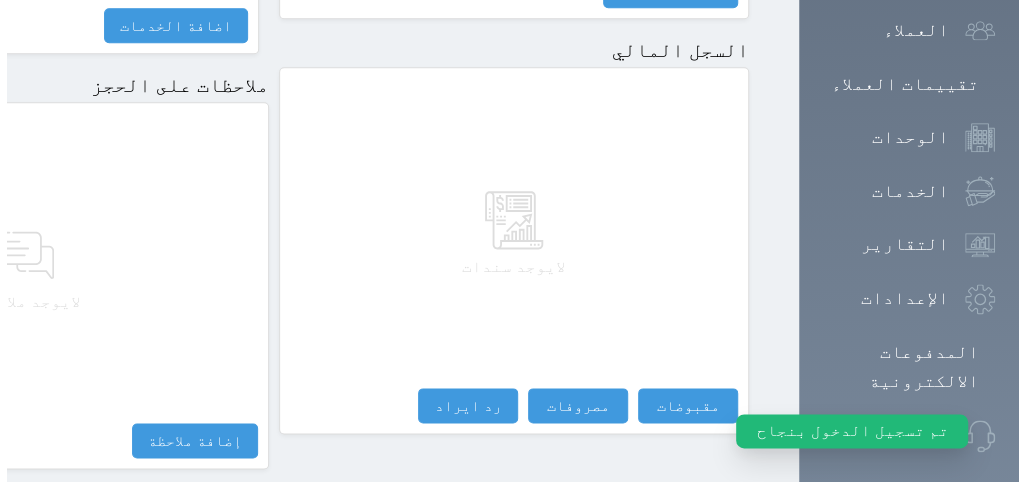 scroll, scrollTop: 1260, scrollLeft: 0, axis: vertical 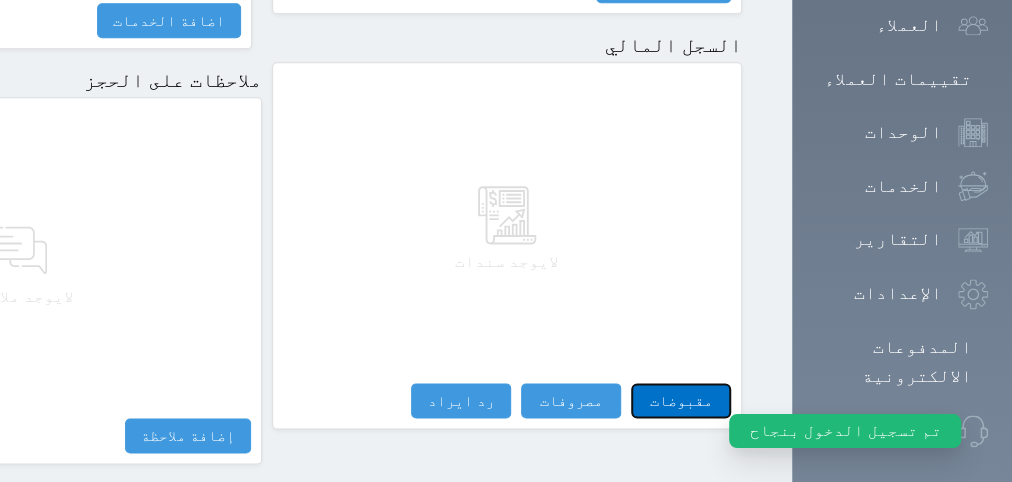 click on "مقبوضات" at bounding box center [681, 400] 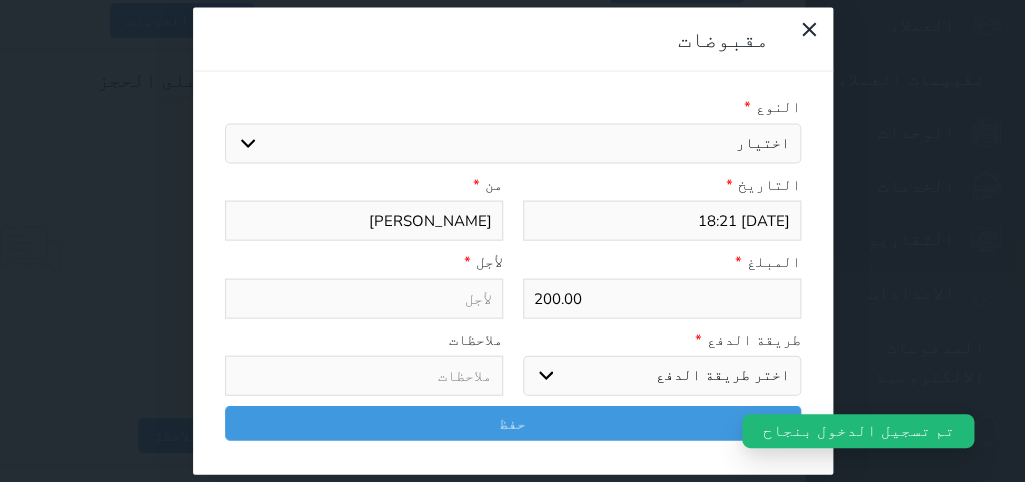 select 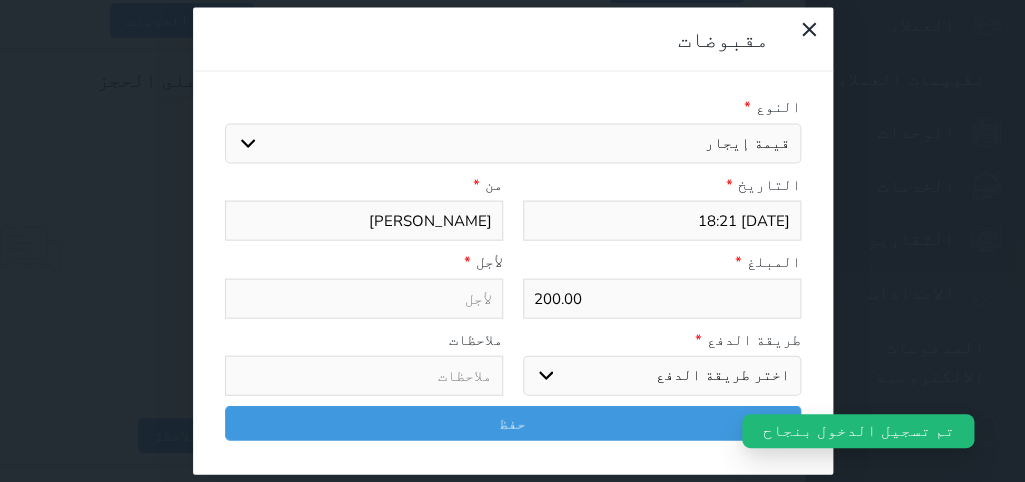 select 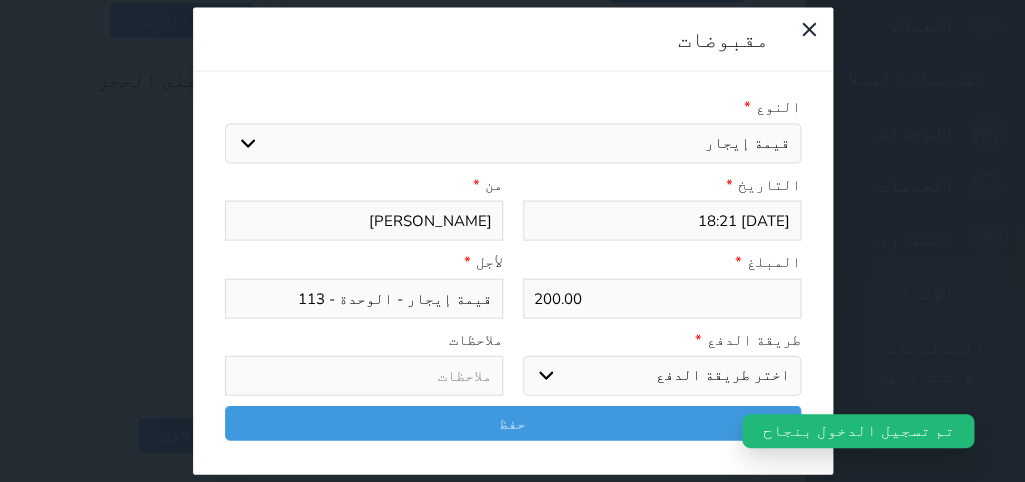 click on "اختر طريقة الدفع   دفع نقدى   تحويل بنكى   مدى   بطاقة ائتمان   آجل" at bounding box center [662, 376] 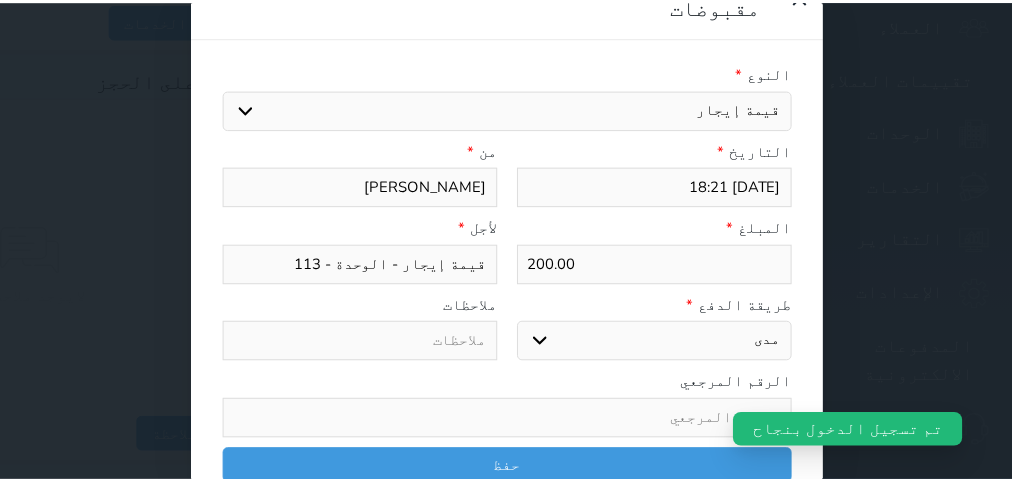 scroll, scrollTop: 35, scrollLeft: 0, axis: vertical 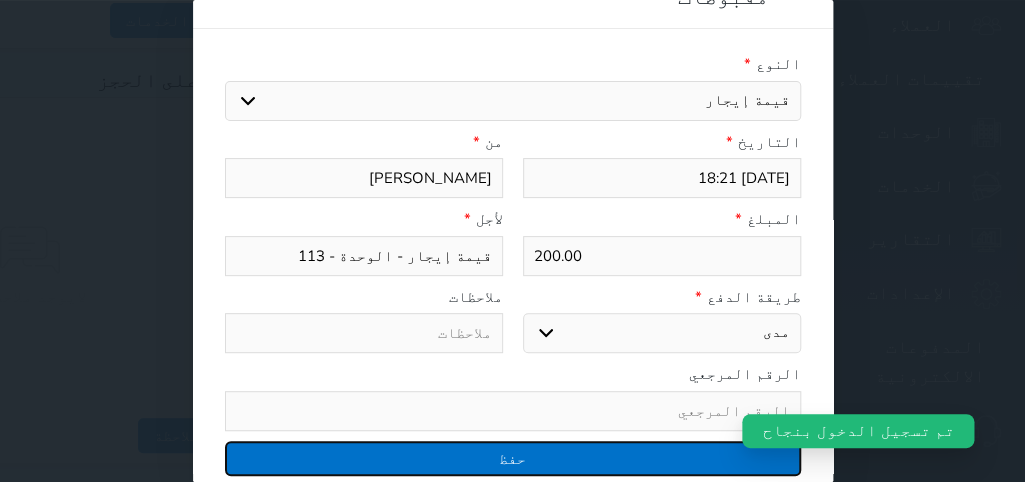 click on "حفظ" at bounding box center (513, 458) 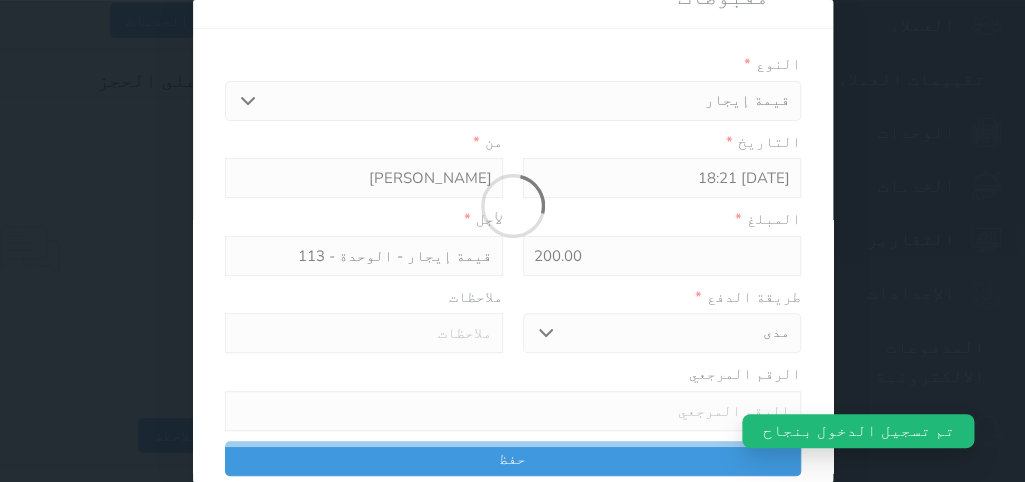 select 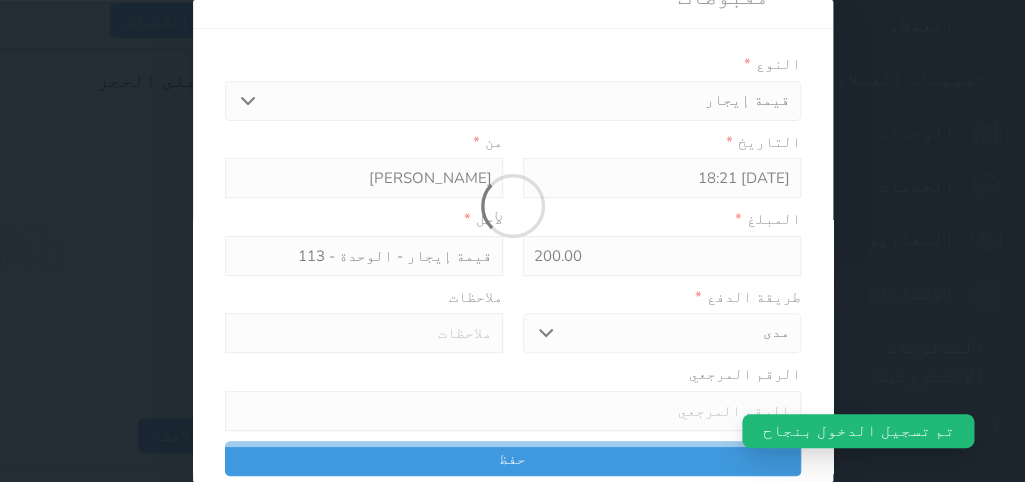 type 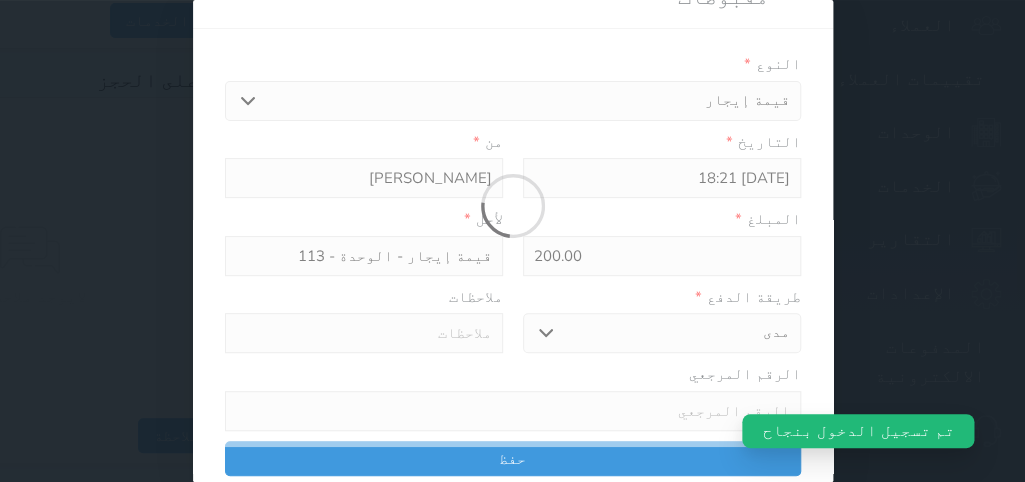 type on "0" 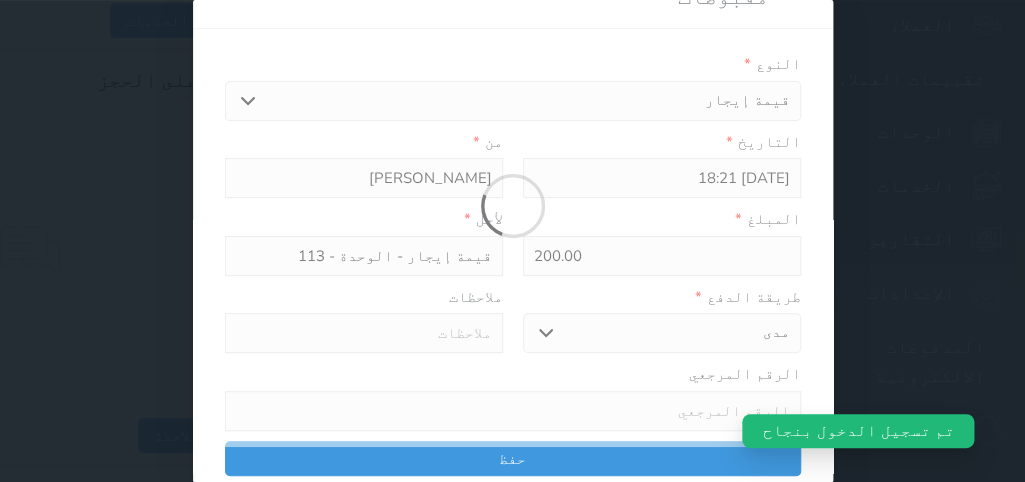 select 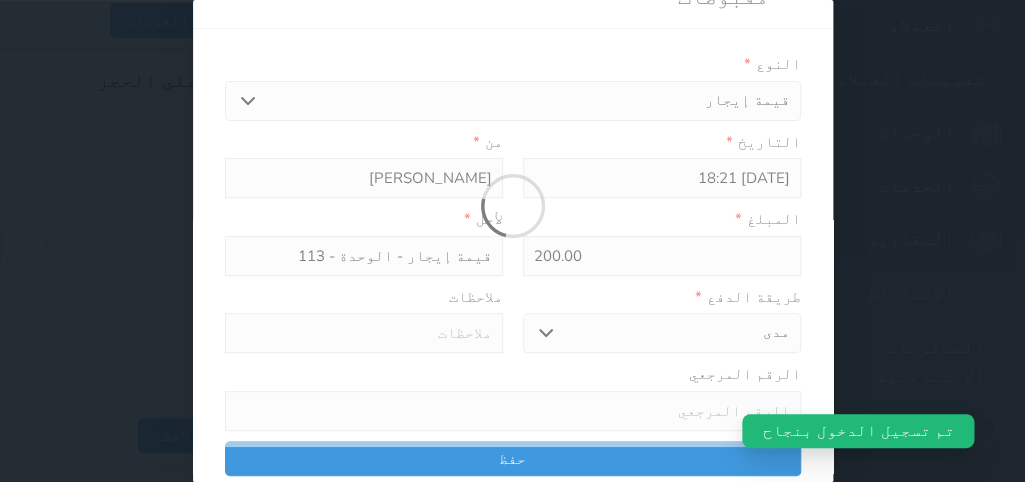 type on "0" 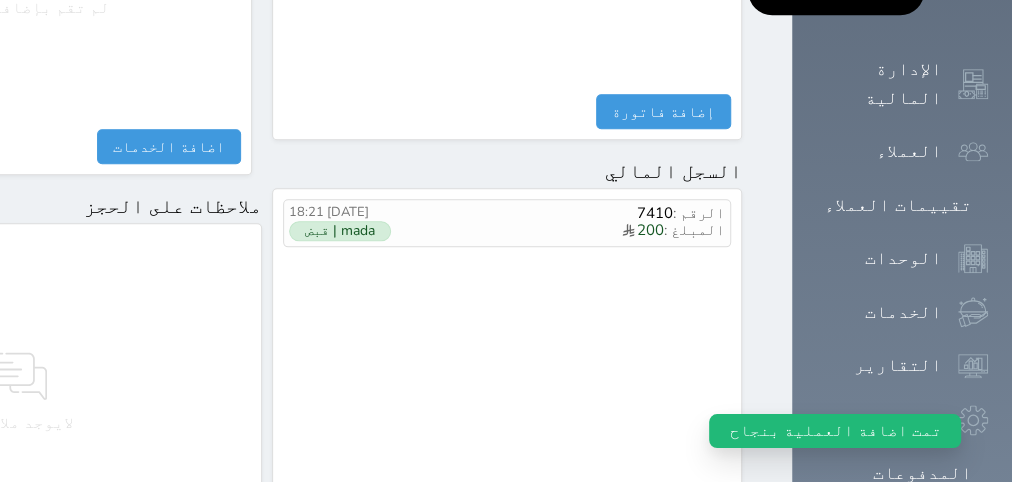 scroll, scrollTop: 1295, scrollLeft: 0, axis: vertical 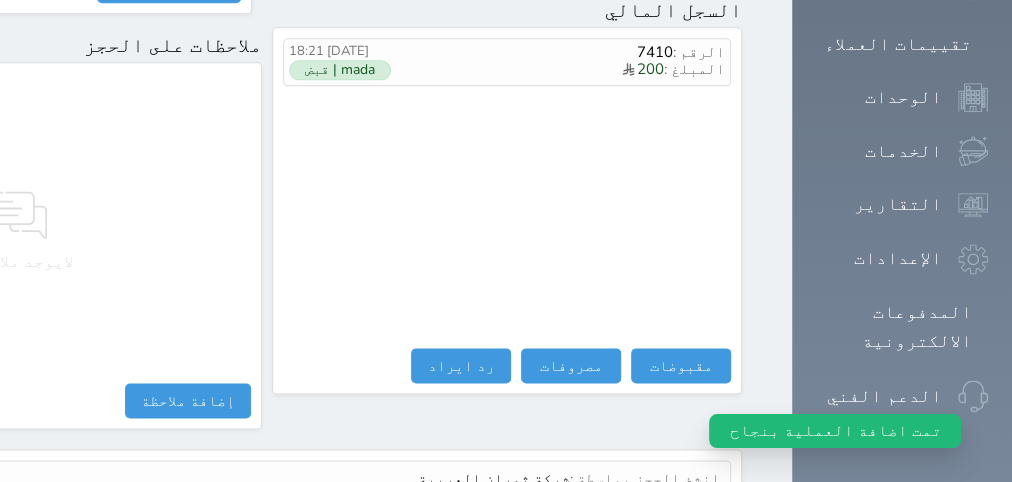 click on "عرض سجل شموس" at bounding box center [666, 526] 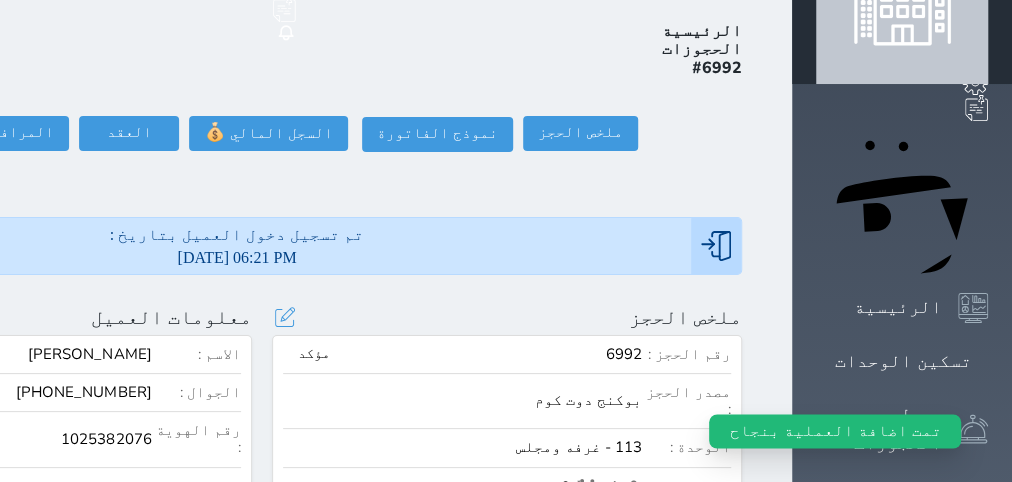 scroll, scrollTop: 0, scrollLeft: 0, axis: both 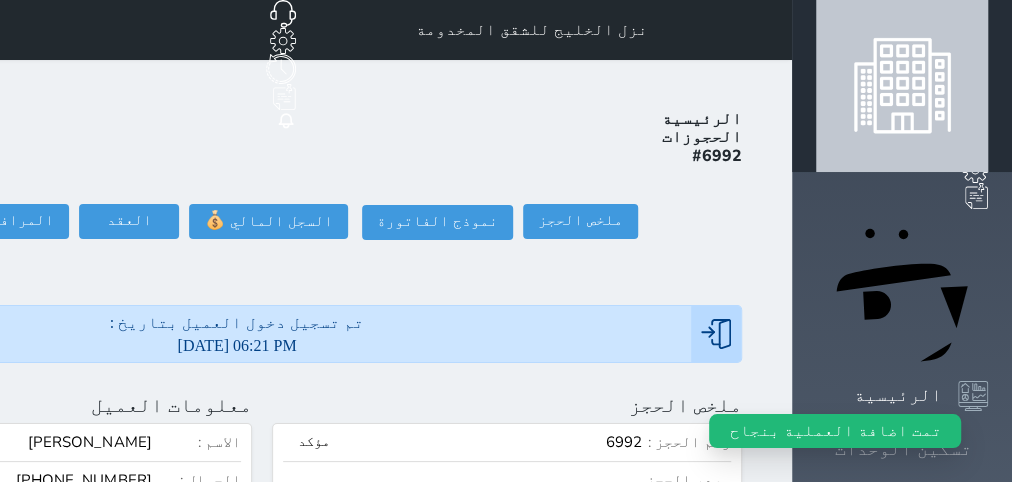 click on "تسكين الوحدات" at bounding box center [902, 449] 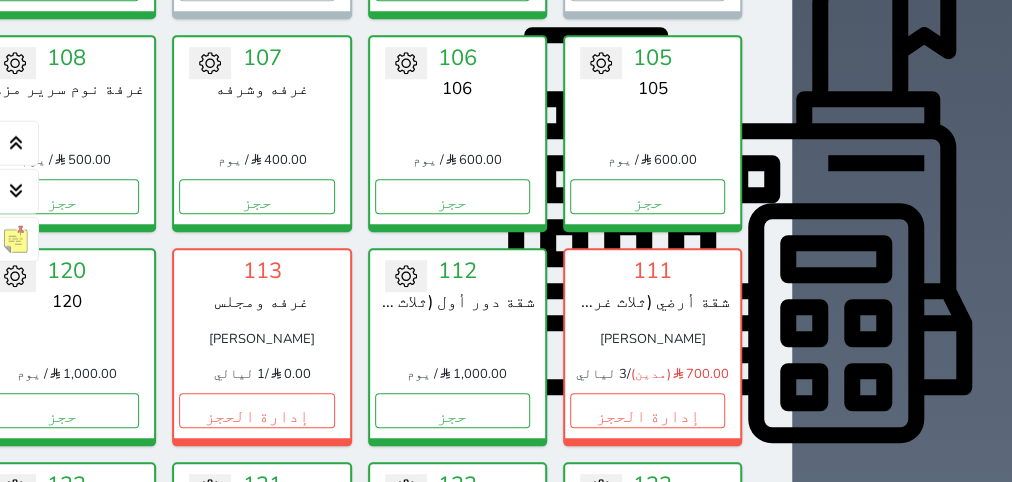 scroll, scrollTop: 201, scrollLeft: 0, axis: vertical 